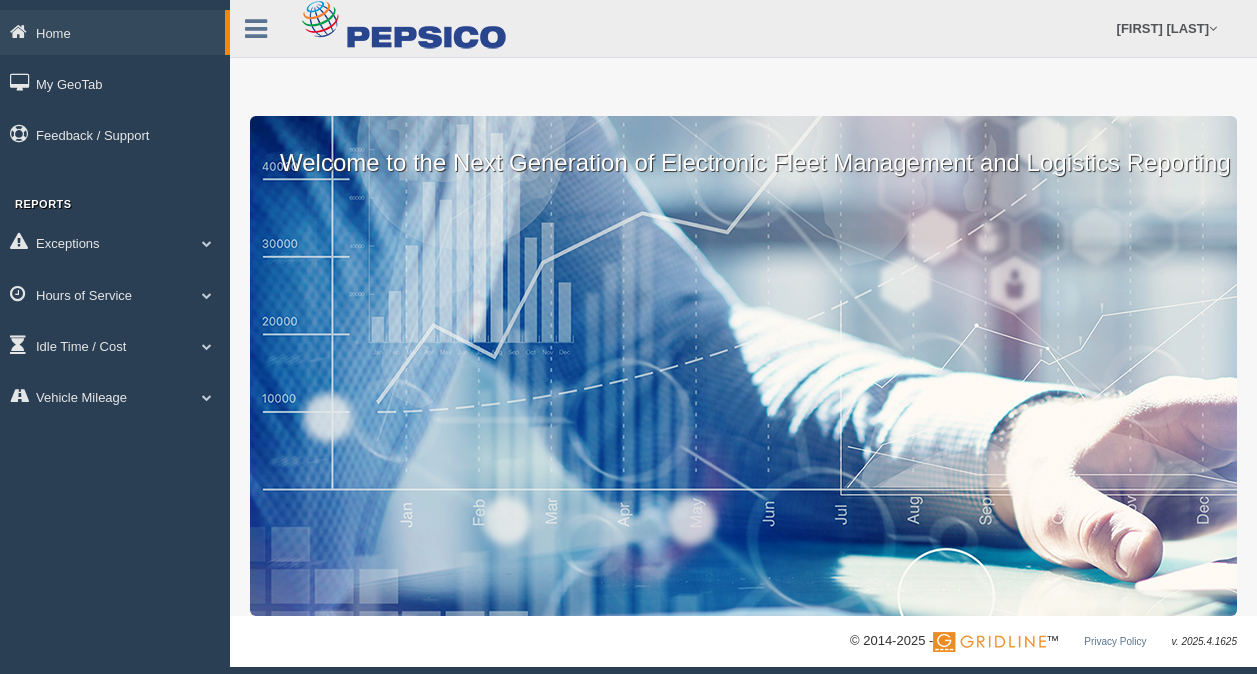 scroll, scrollTop: 0, scrollLeft: 0, axis: both 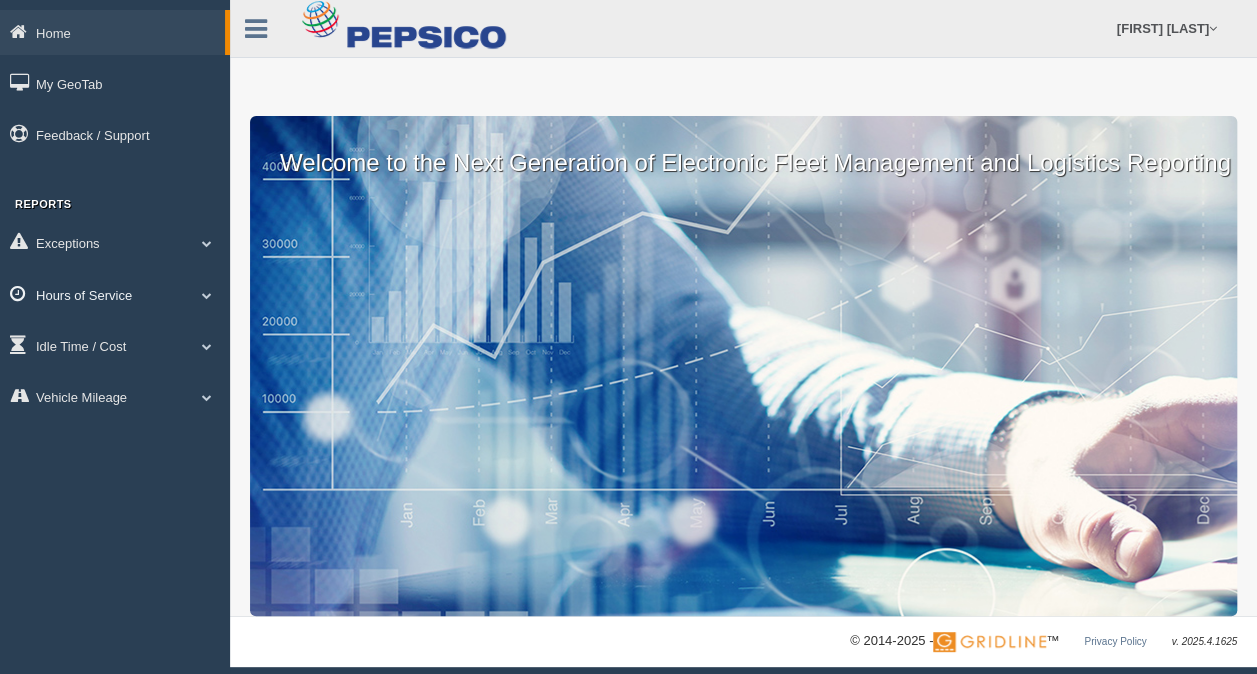click on "Hours of Service" at bounding box center [115, 294] 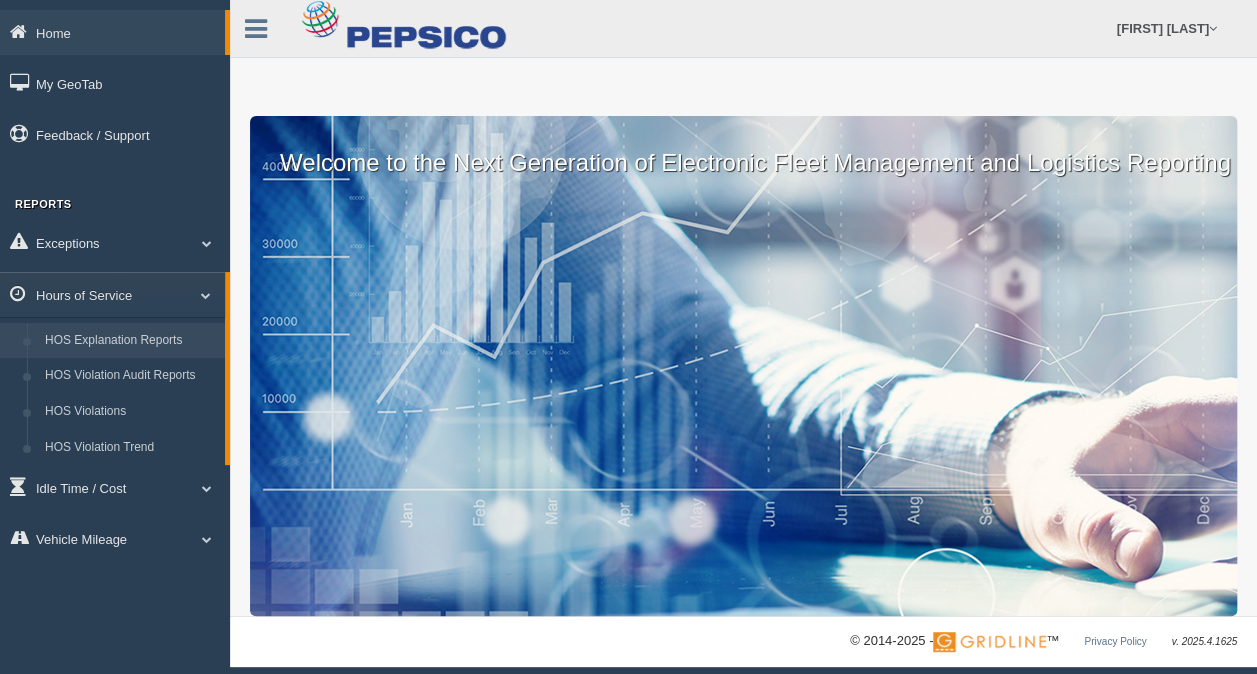 click on "HOS Explanation Reports" at bounding box center [130, 341] 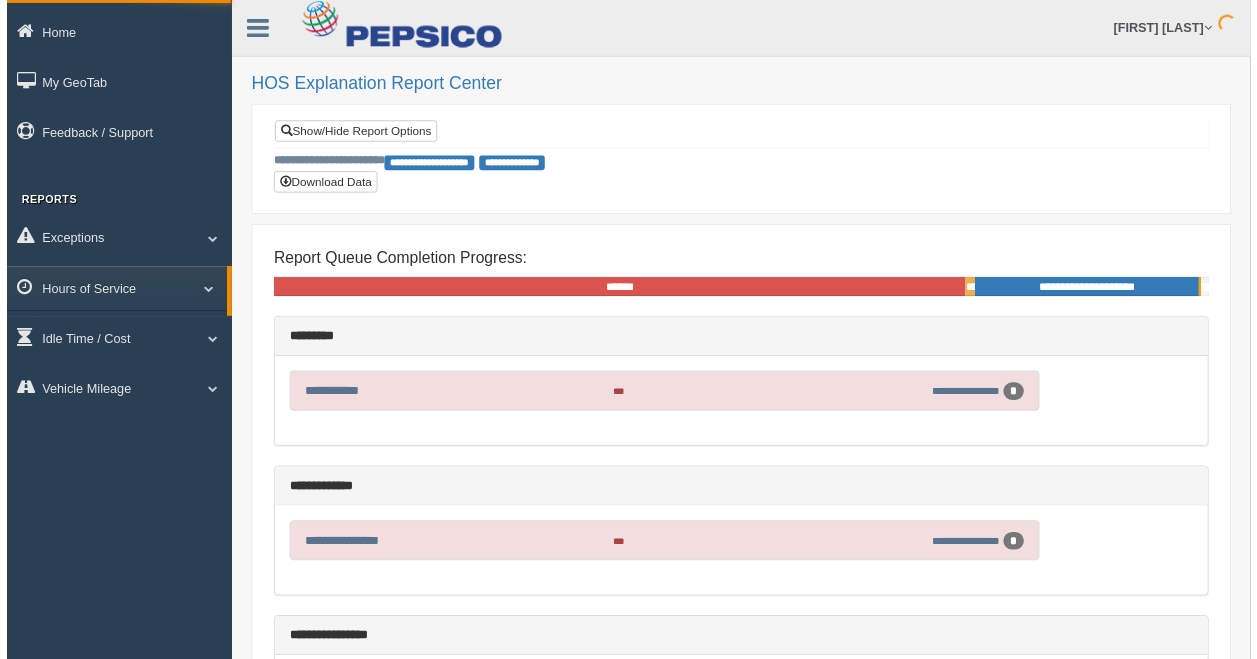 scroll, scrollTop: 0, scrollLeft: 0, axis: both 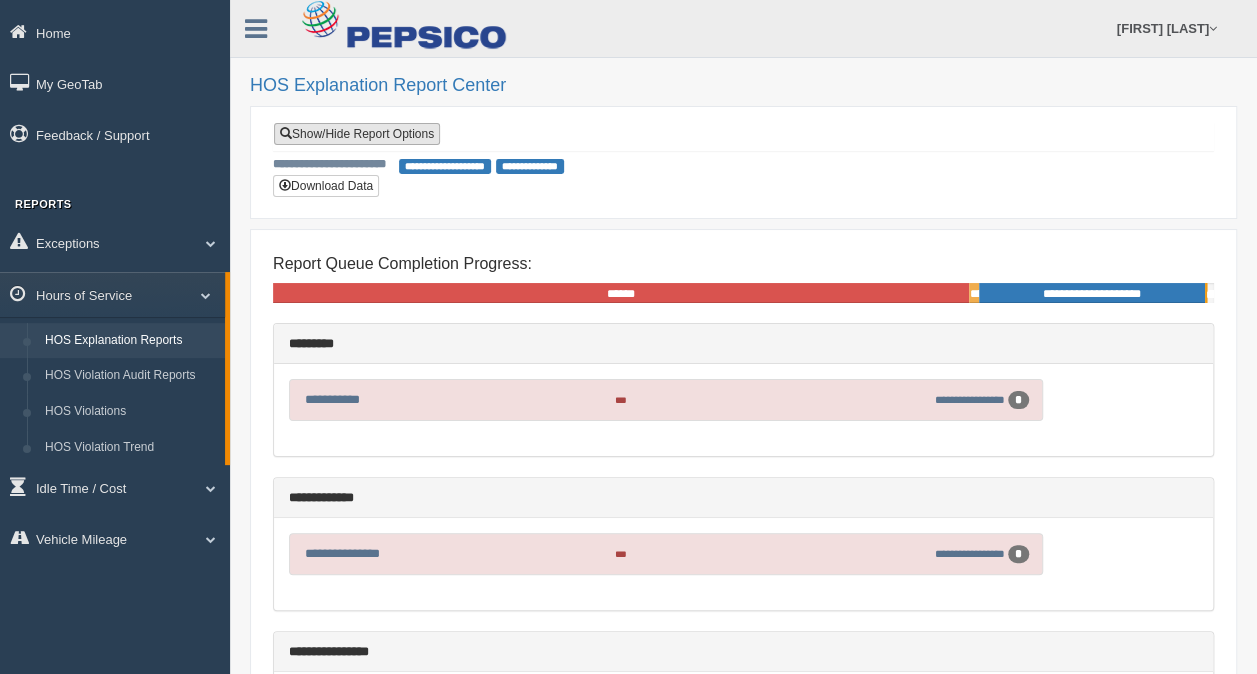 click on "Show/Hide Report Options" at bounding box center [357, 134] 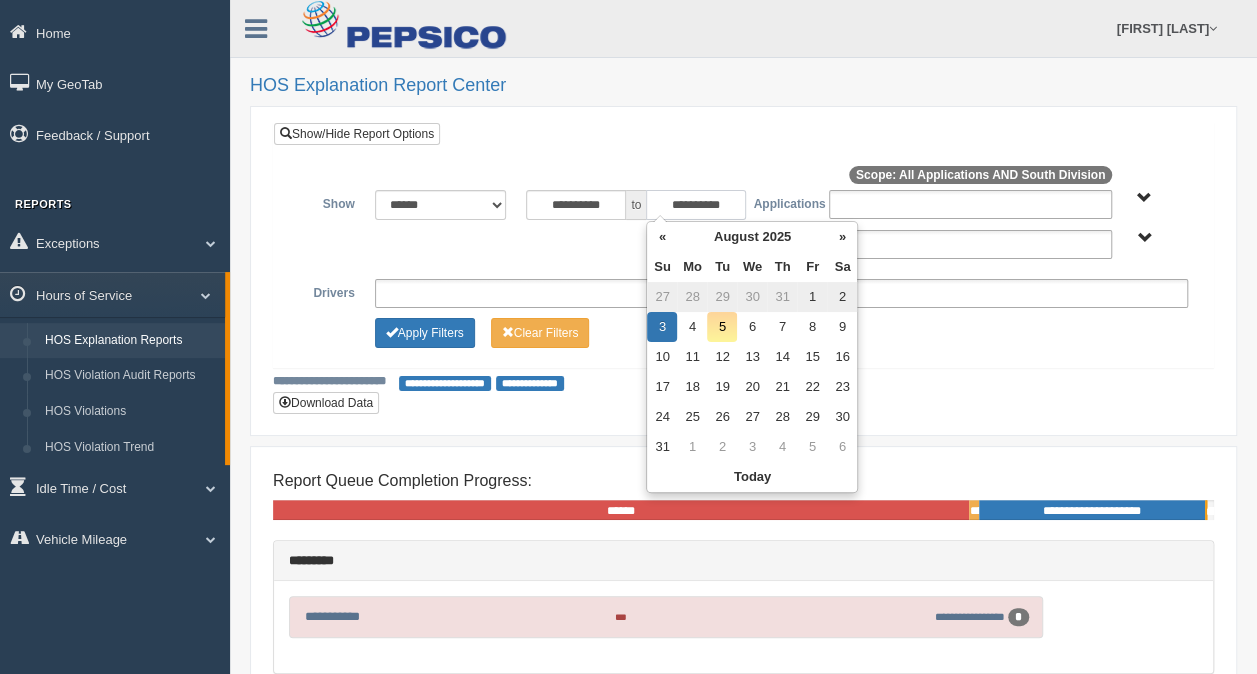 click on "**********" at bounding box center [696, 205] 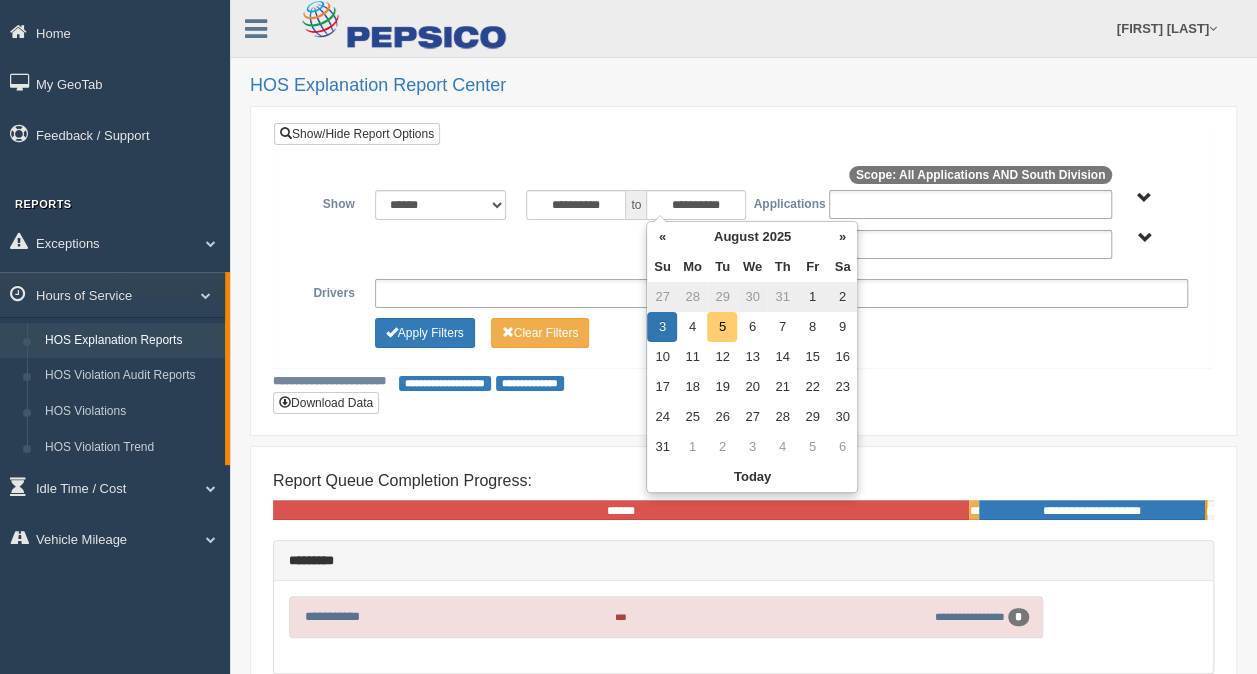 click on "5" at bounding box center (722, 327) 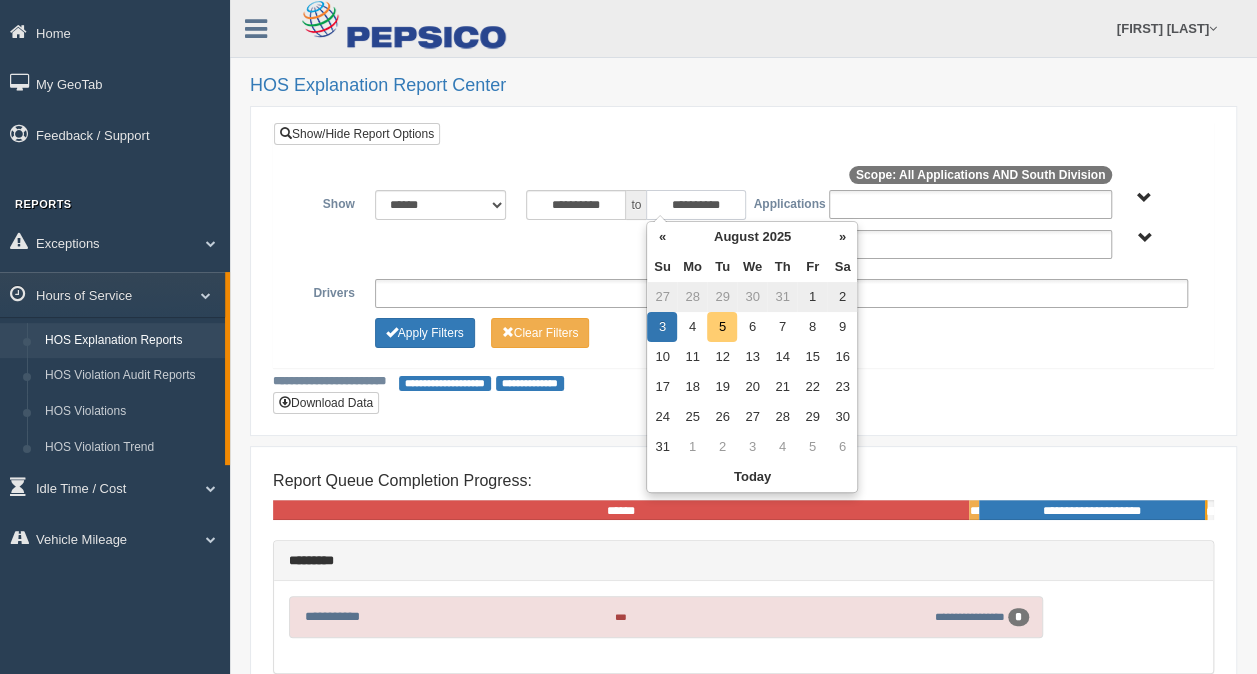 type on "**********" 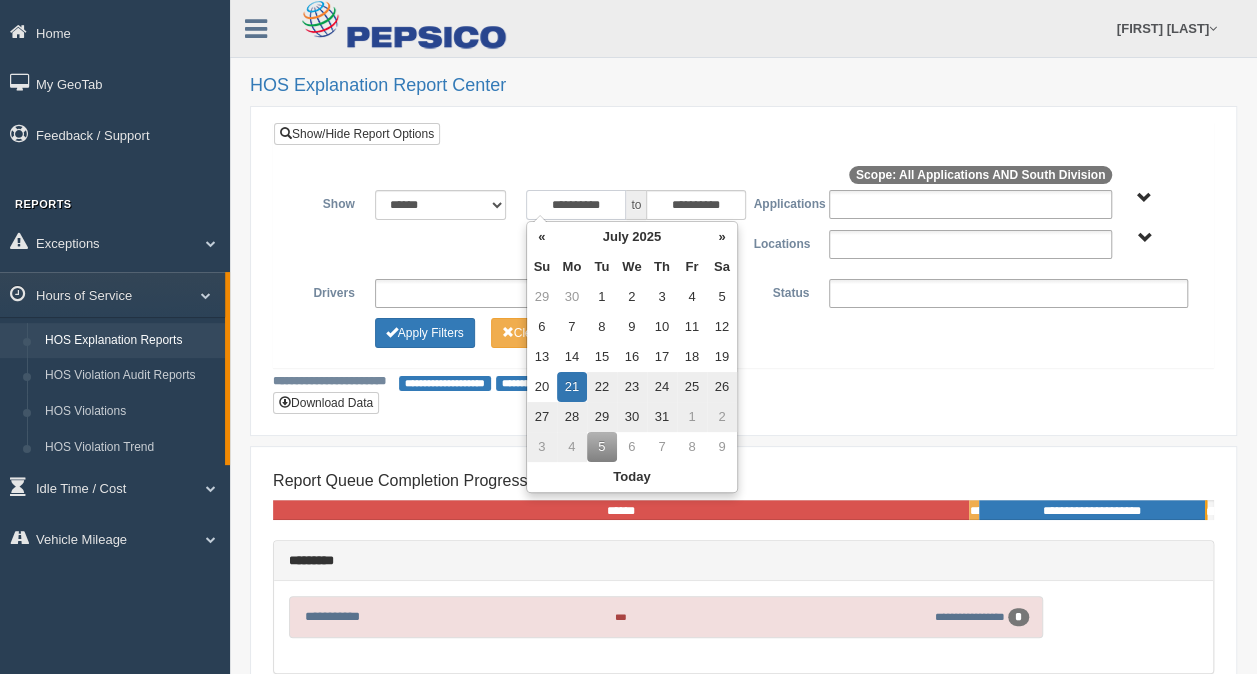 click on "**********" at bounding box center (576, 205) 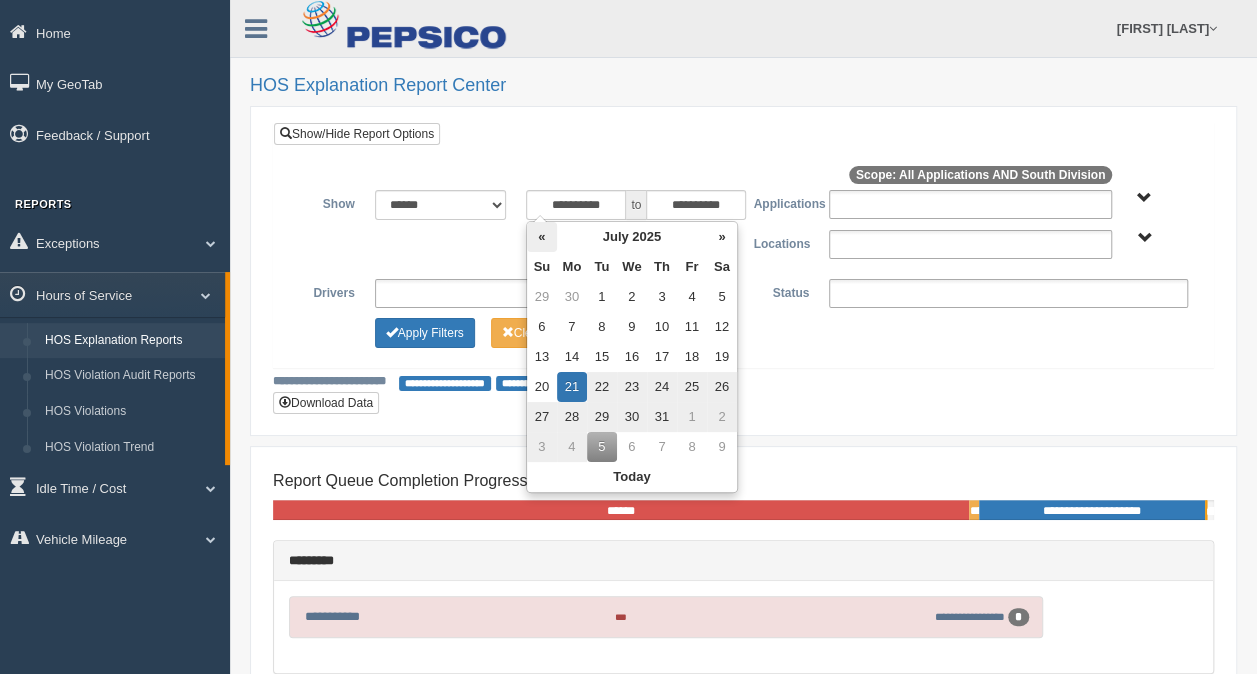 click on "«" at bounding box center [542, 237] 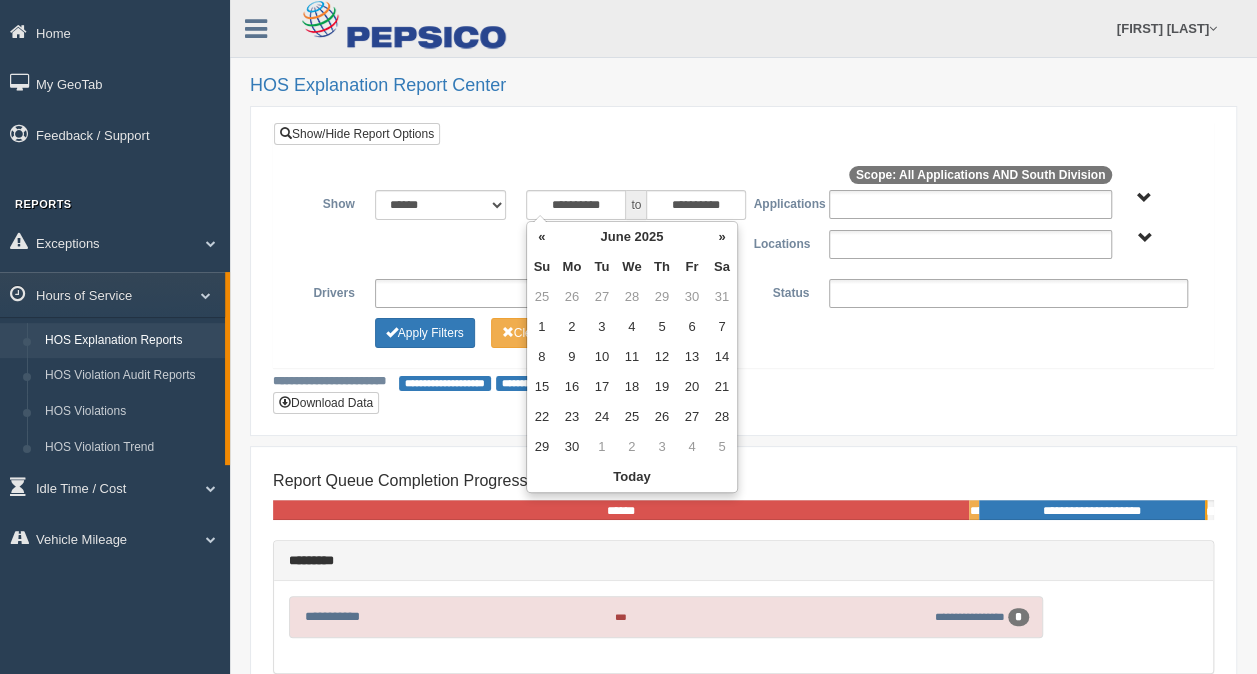 click on "«" at bounding box center (542, 237) 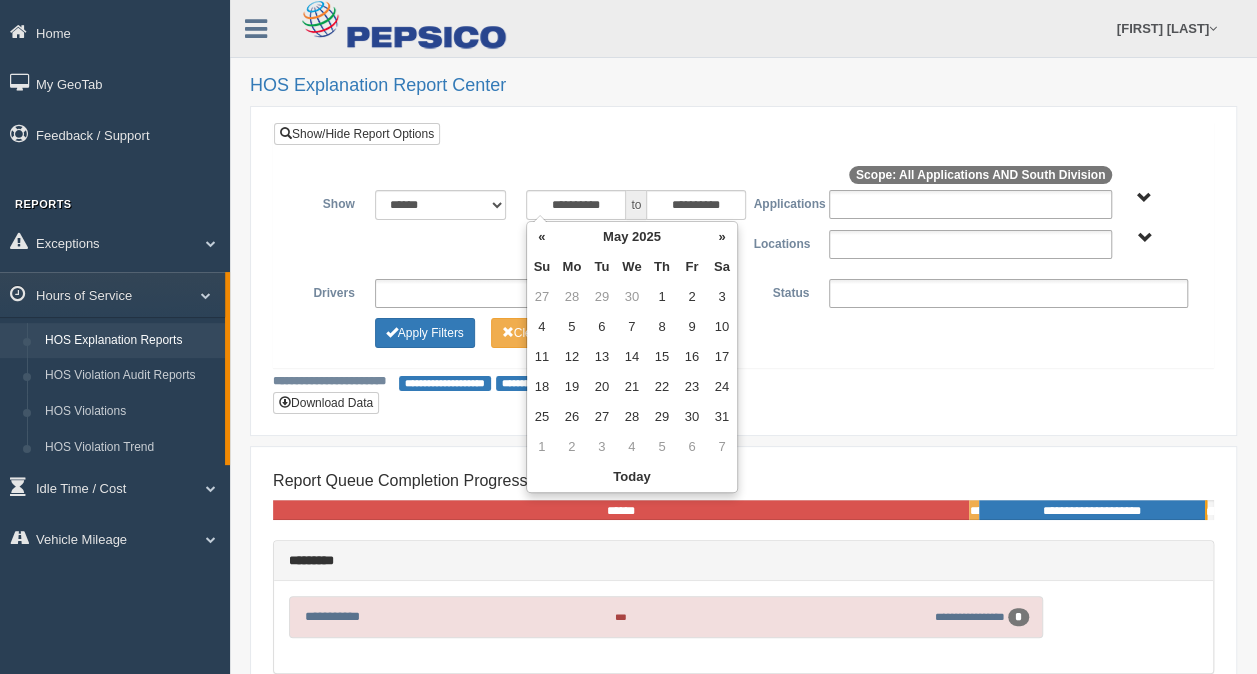 click on "«" at bounding box center [542, 237] 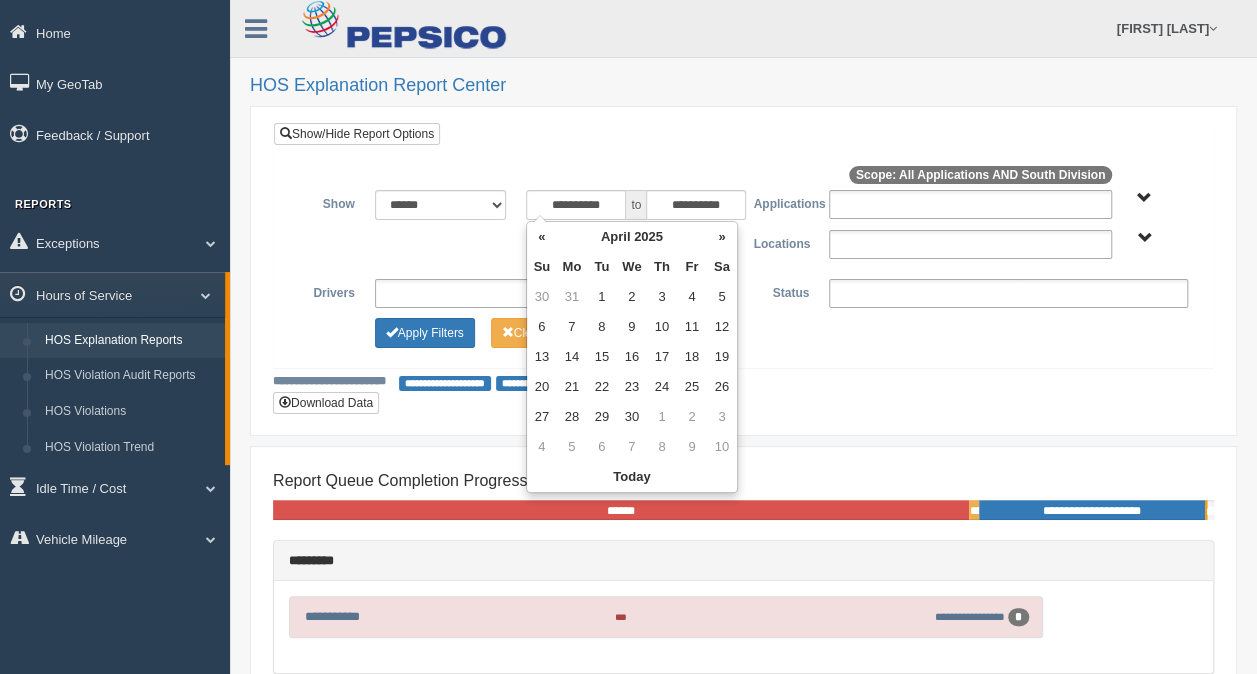 click on "«" at bounding box center [542, 237] 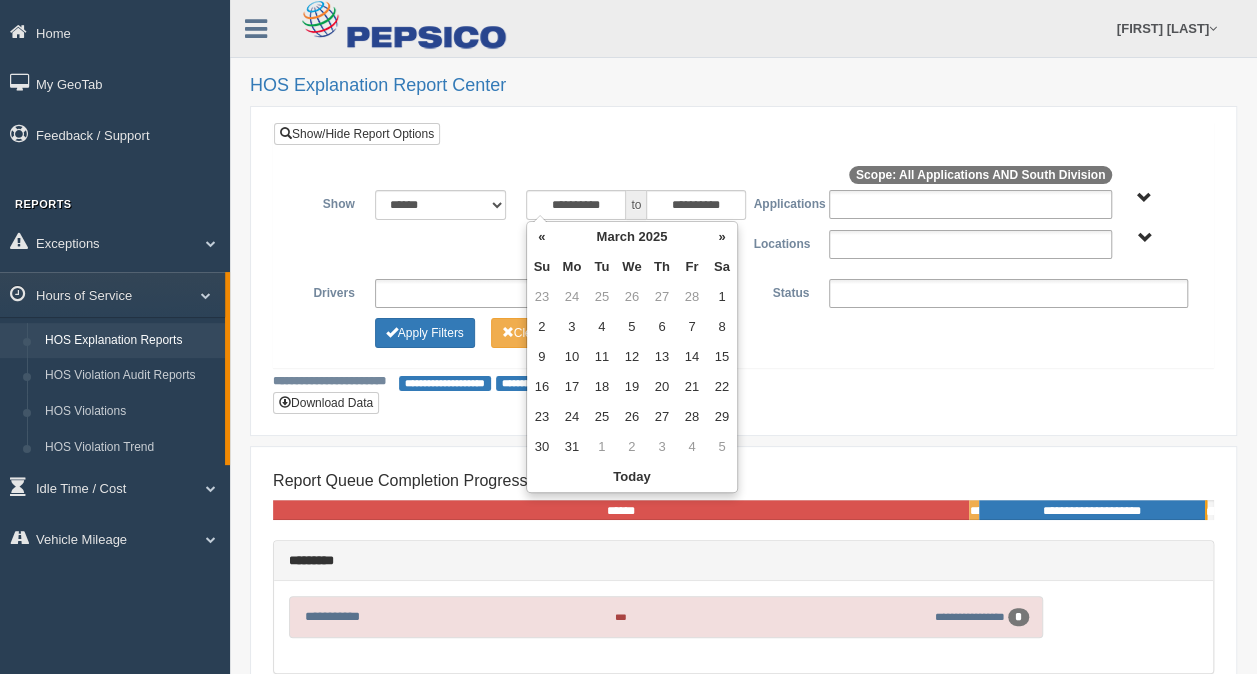 click on "«" at bounding box center [542, 237] 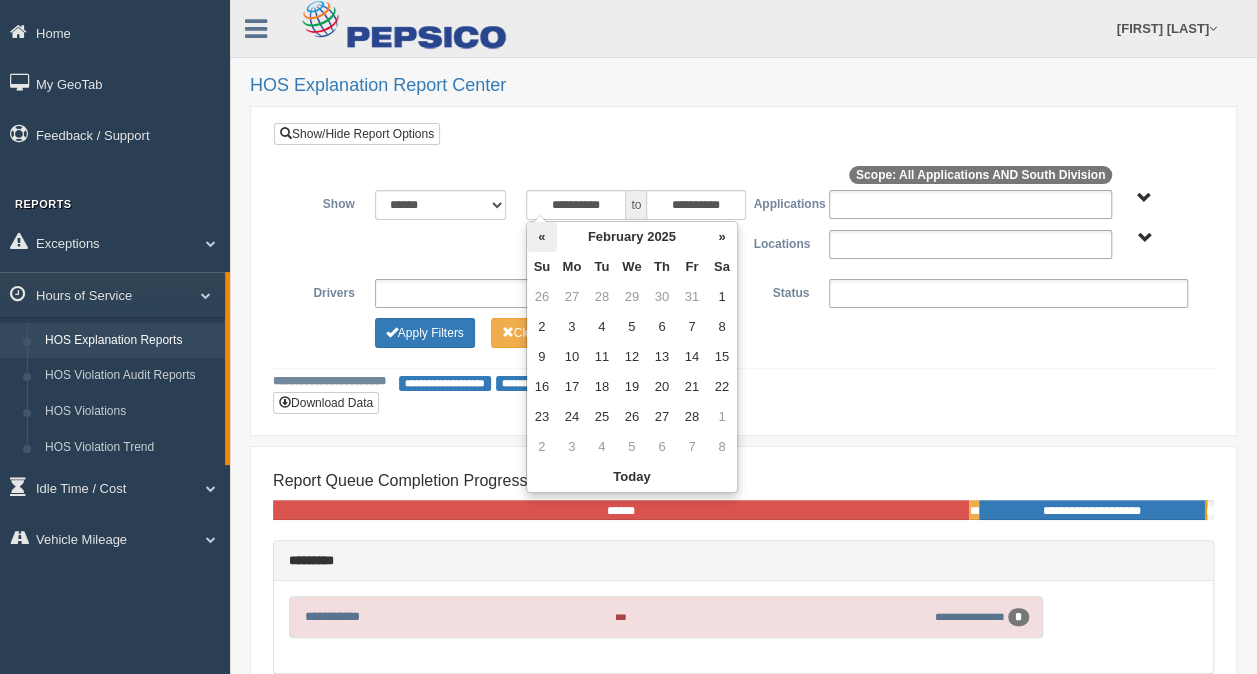 click on "«" at bounding box center [542, 237] 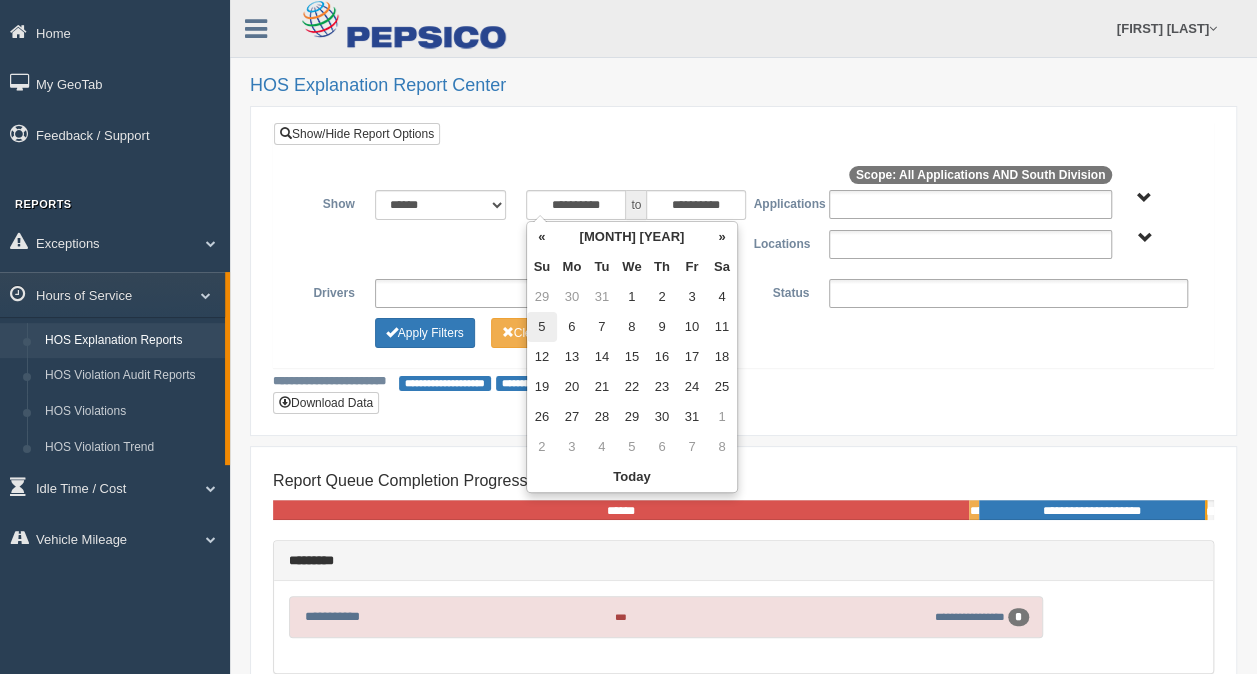 click on "5" at bounding box center [542, 327] 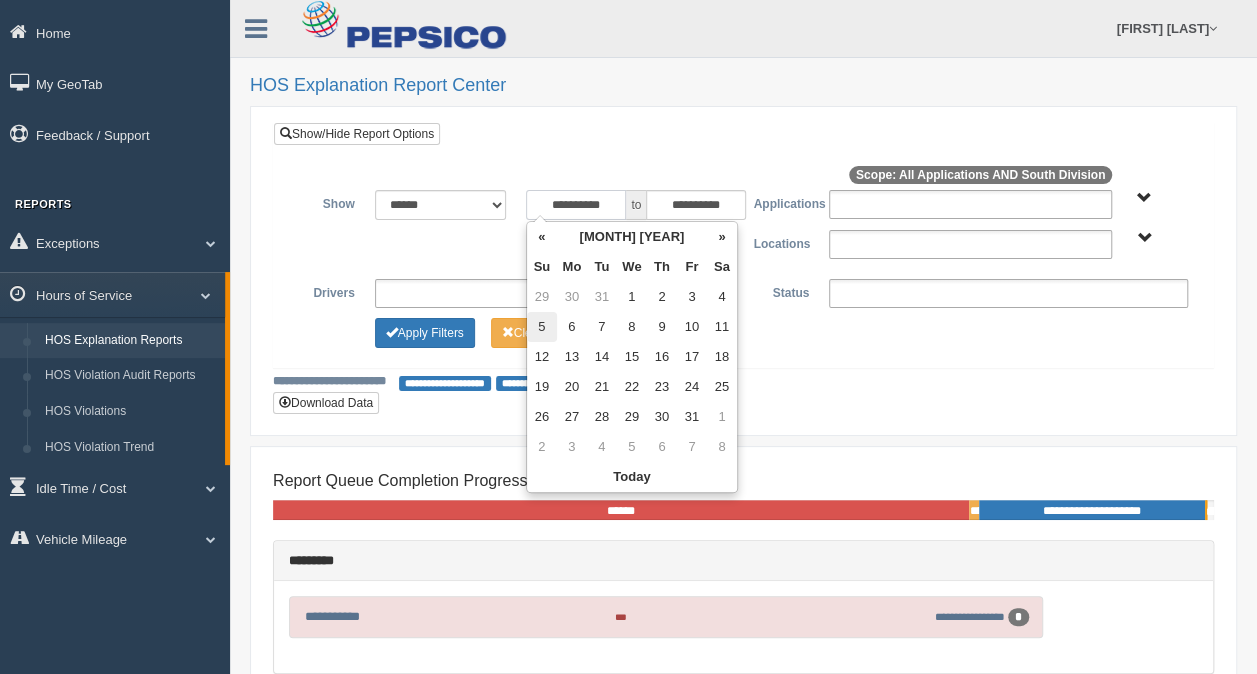 type on "**********" 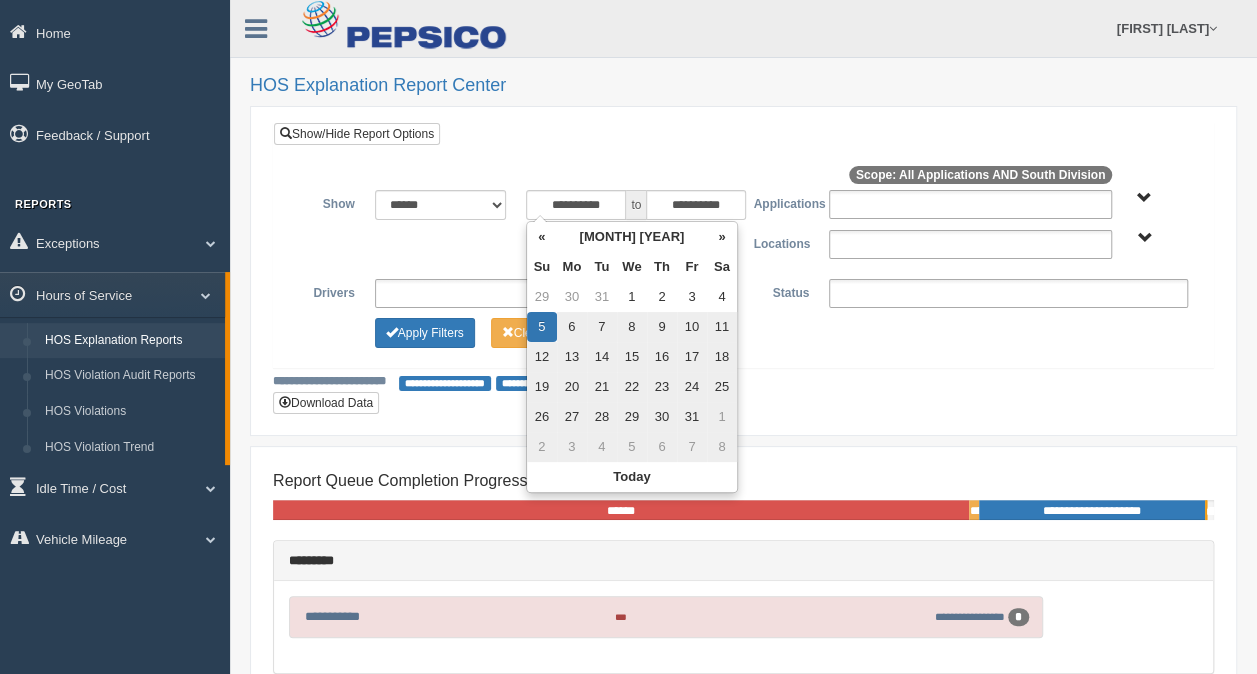 click on "South Division" at bounding box center (1144, 238) 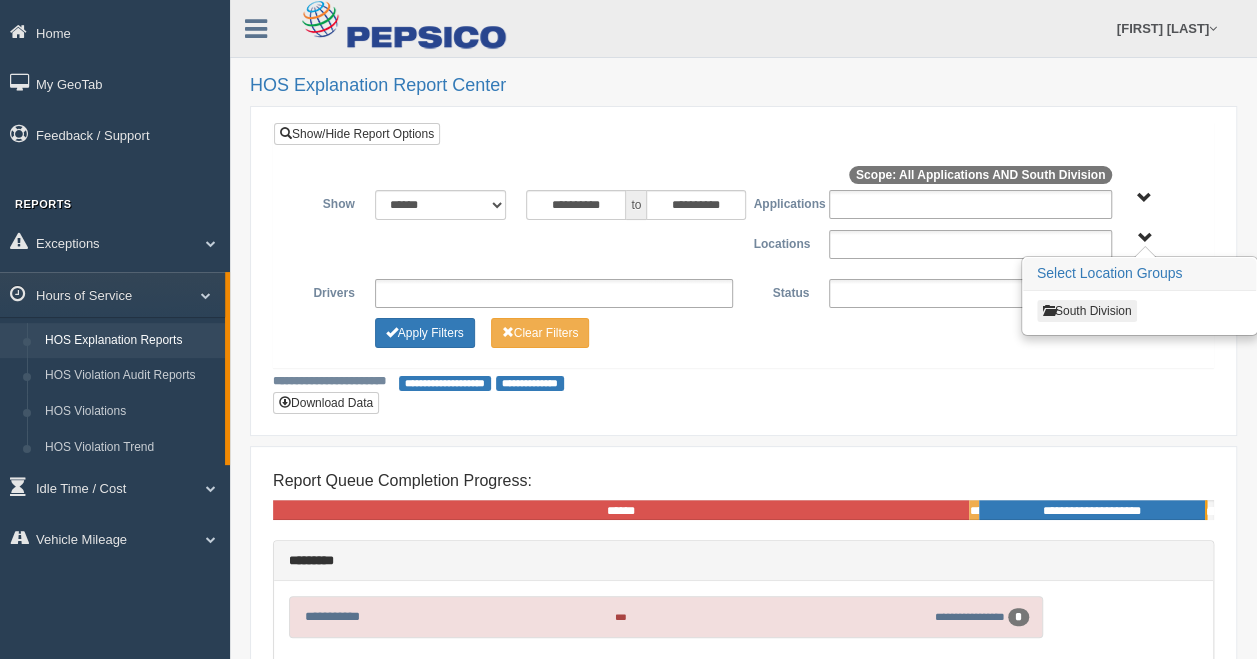 click on "South Division" at bounding box center [1087, 311] 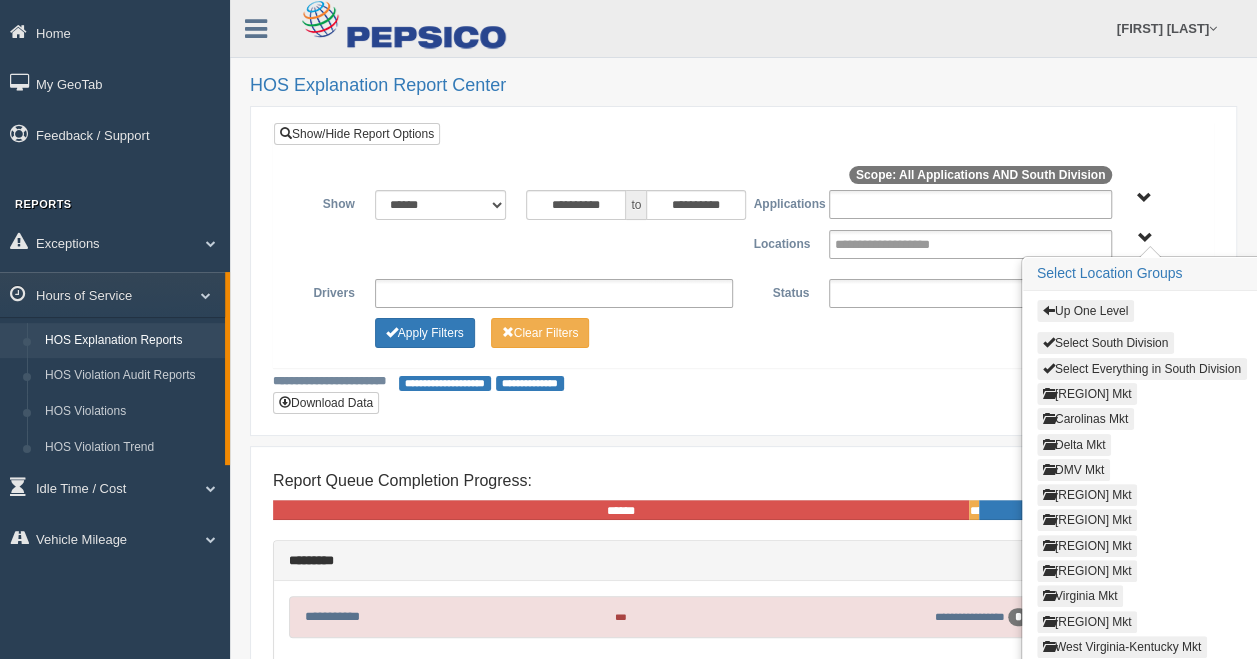 click on "Delta Mkt" at bounding box center [1074, 445] 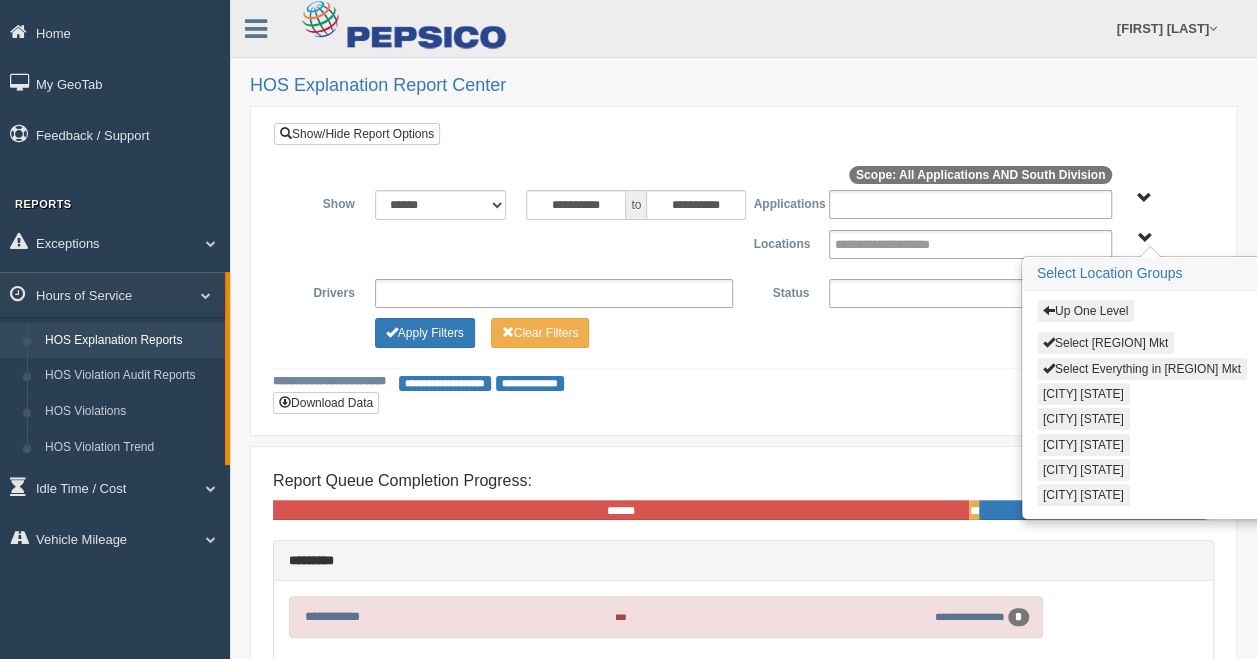 click on "Select [REGION] Mkt" at bounding box center (1105, 343) 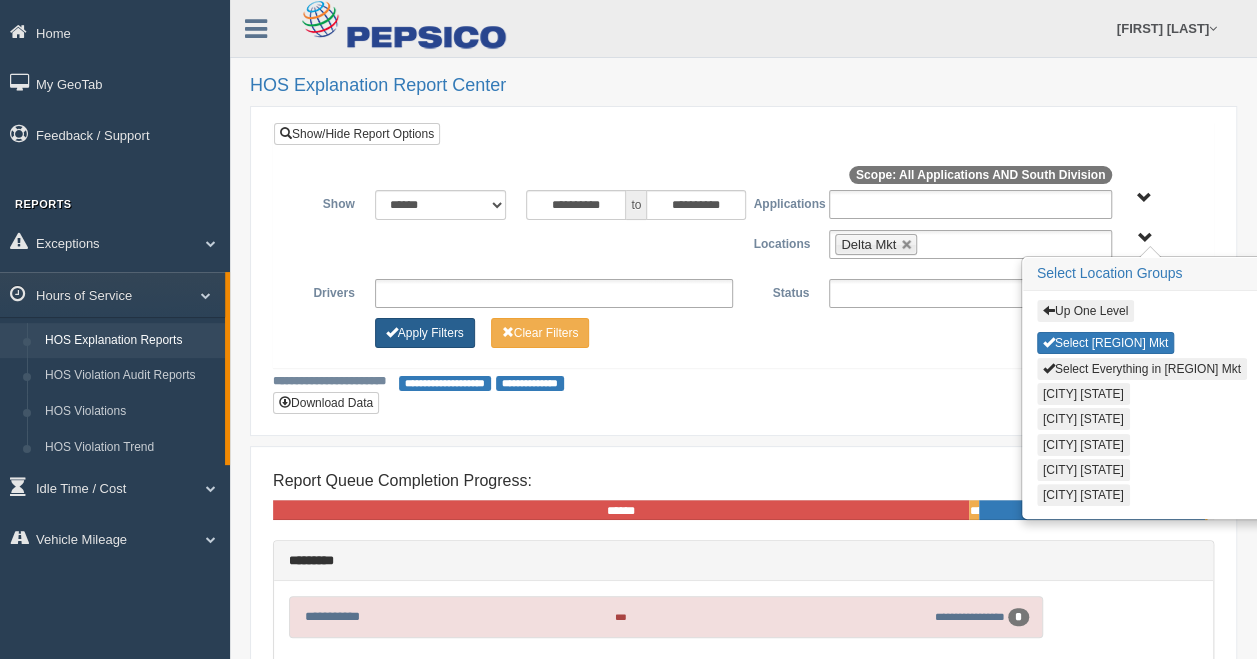 click on "Apply Filters" at bounding box center [425, 333] 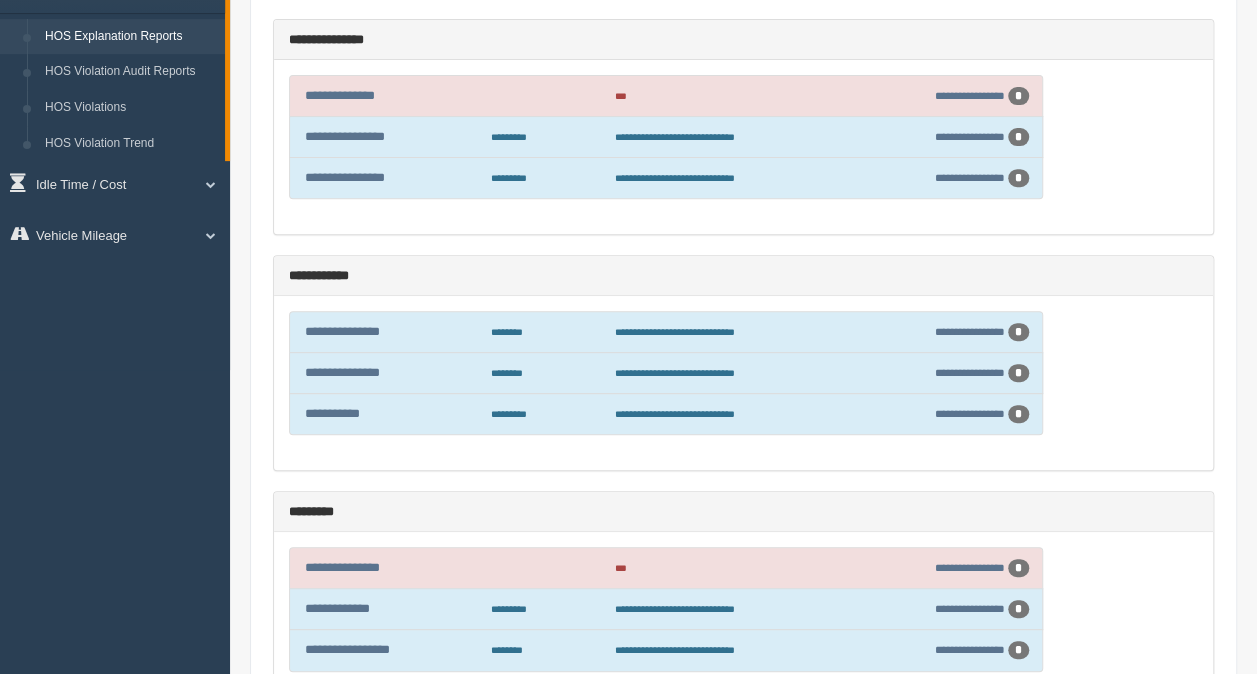 scroll, scrollTop: 400, scrollLeft: 0, axis: vertical 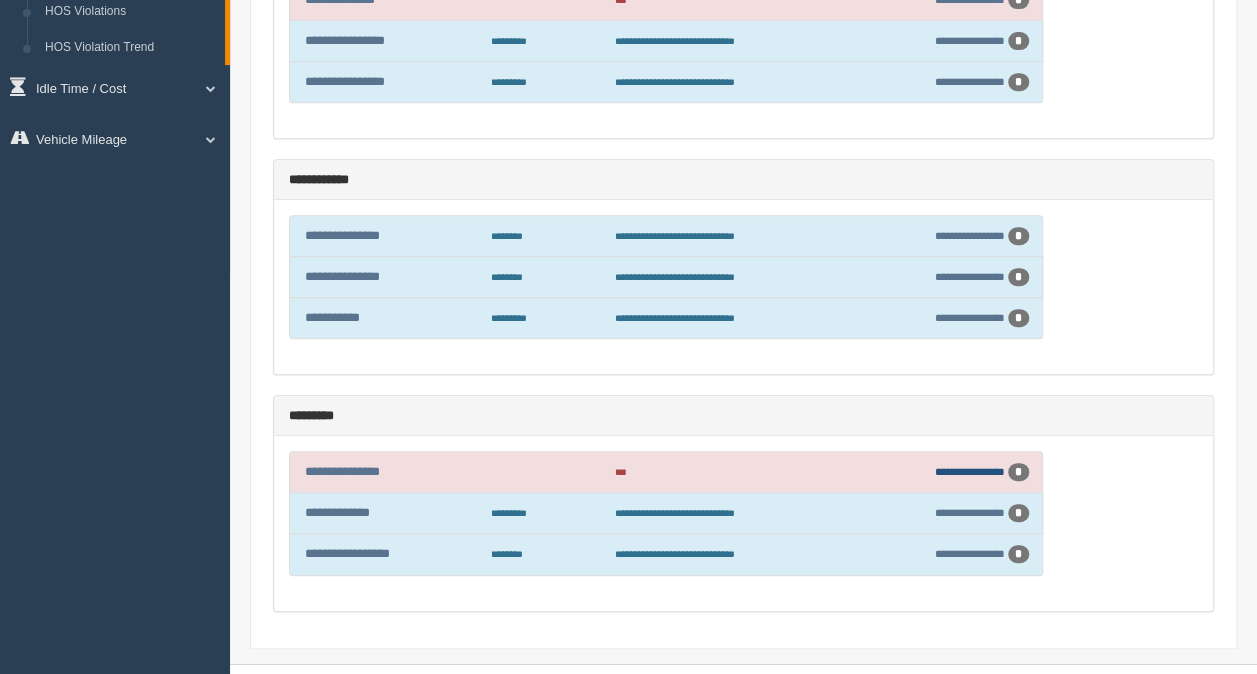 click on "**********" at bounding box center [970, 471] 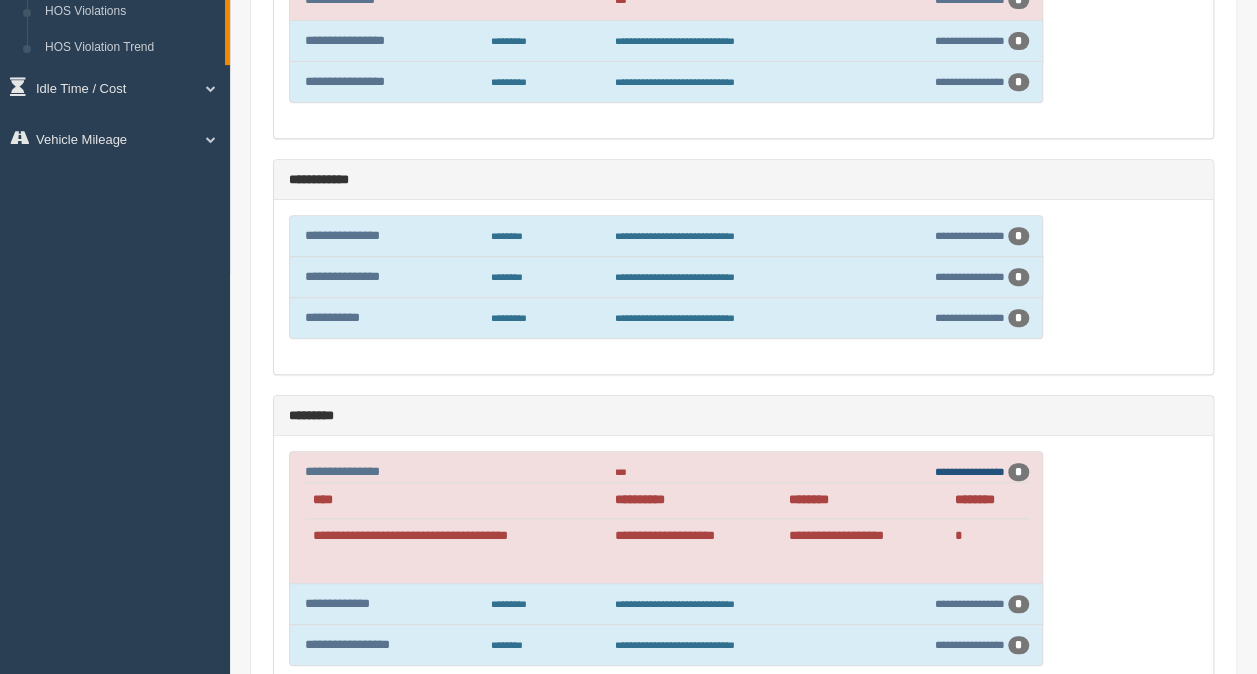 click on "**********" at bounding box center (970, 471) 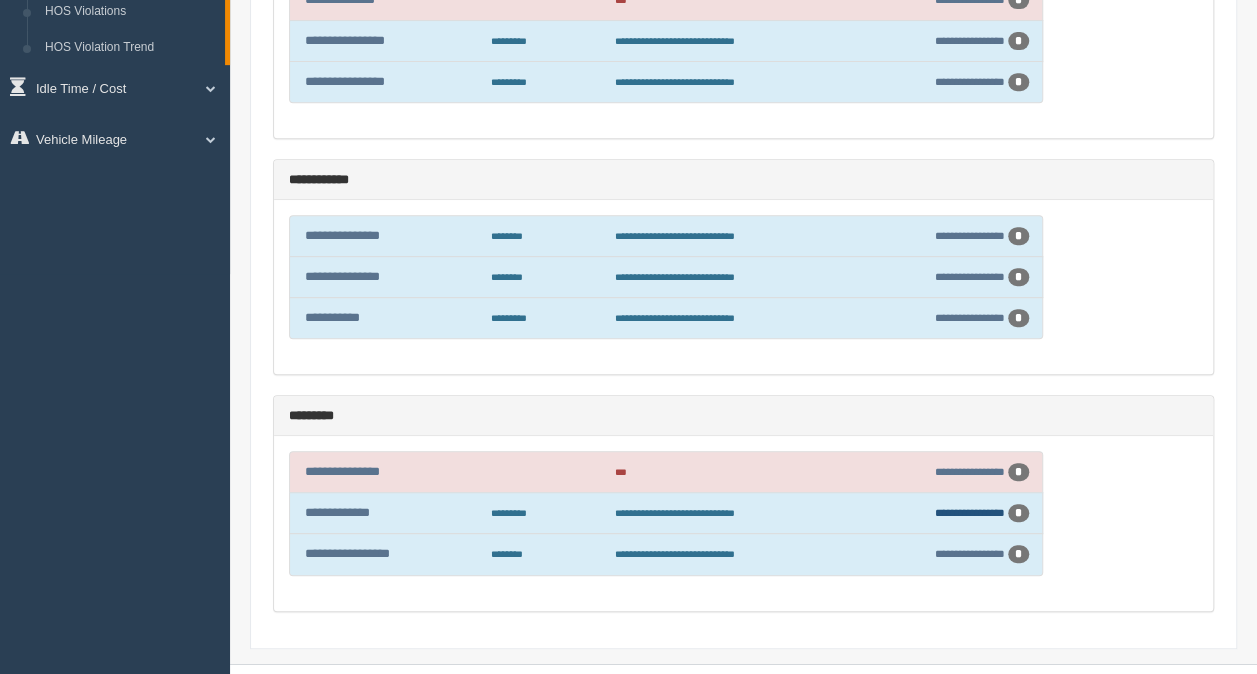 click on "**********" at bounding box center [970, 512] 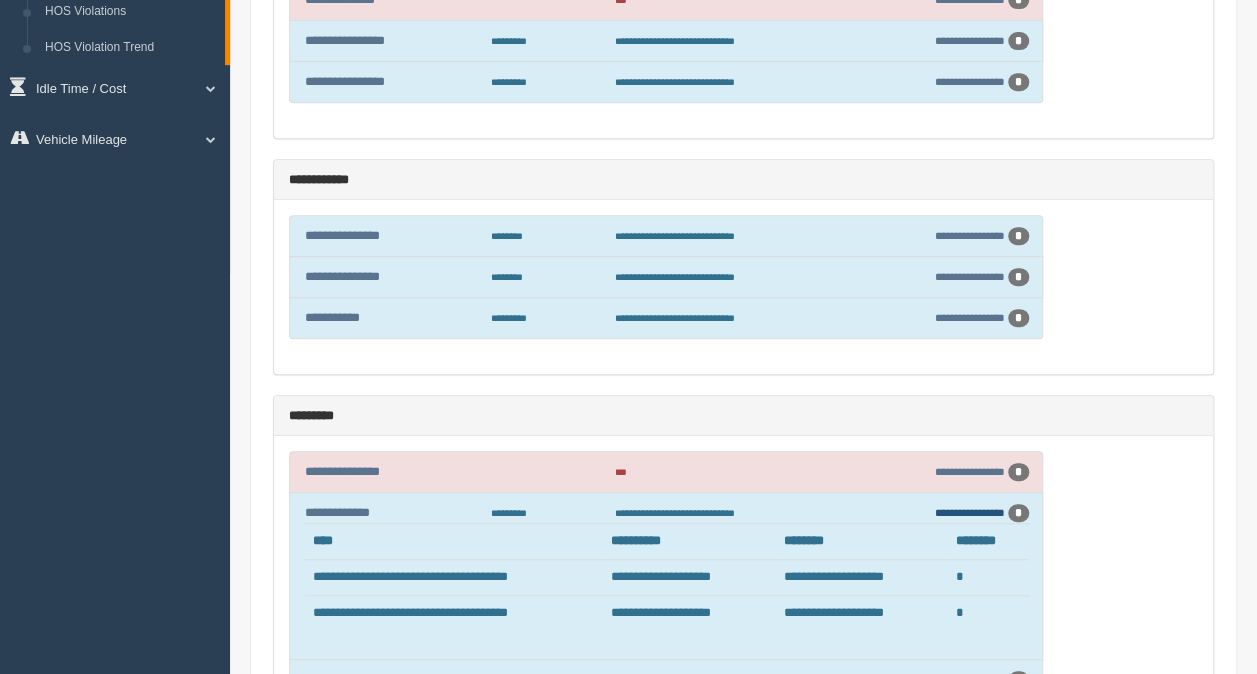 click on "**********" at bounding box center (970, 512) 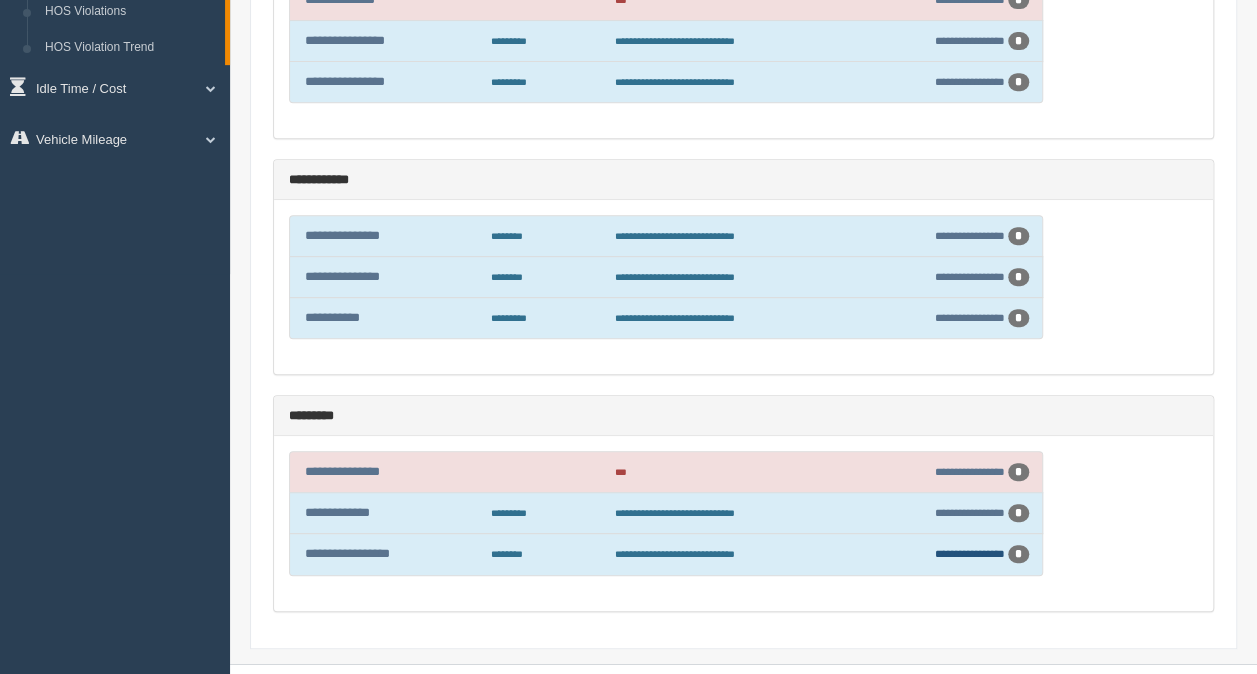click on "**********" at bounding box center (970, 553) 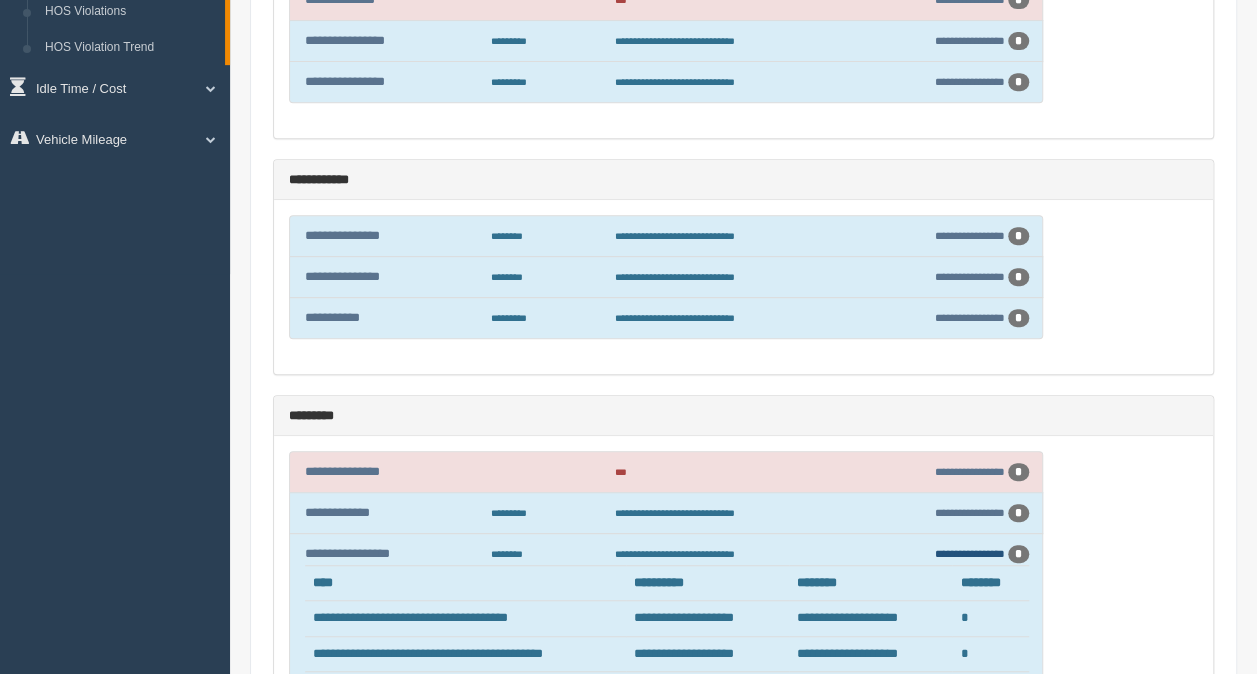 scroll, scrollTop: 500, scrollLeft: 0, axis: vertical 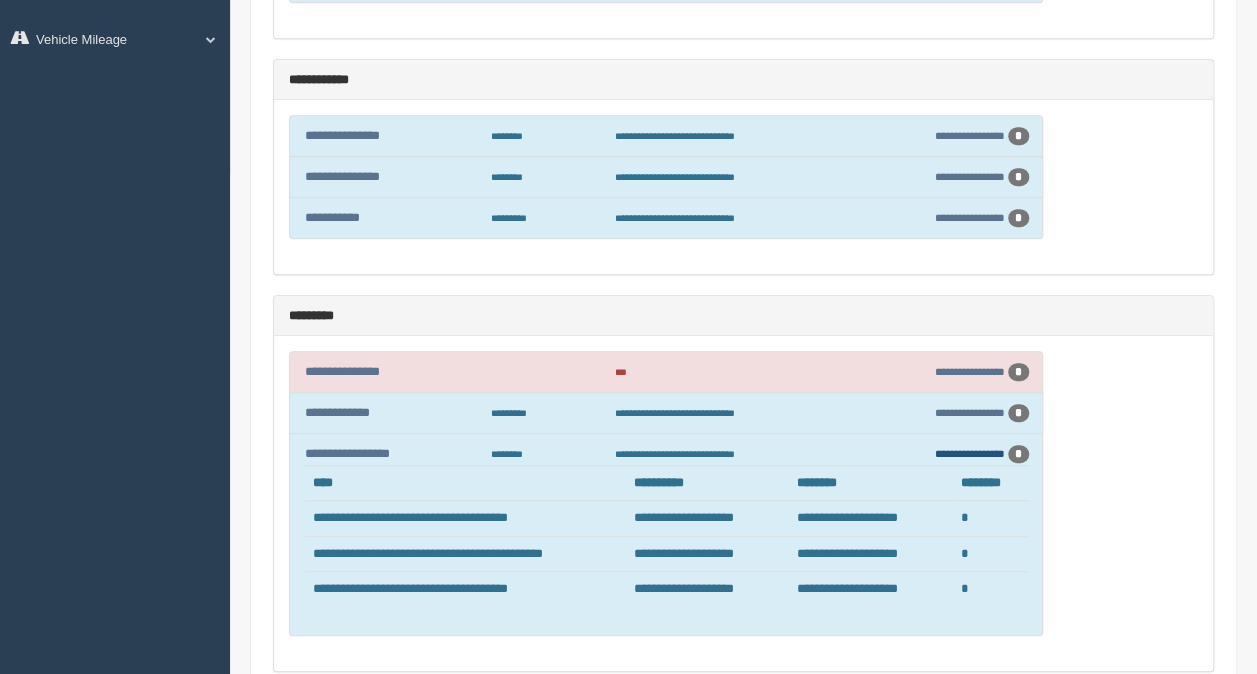 click on "**********" at bounding box center (970, 453) 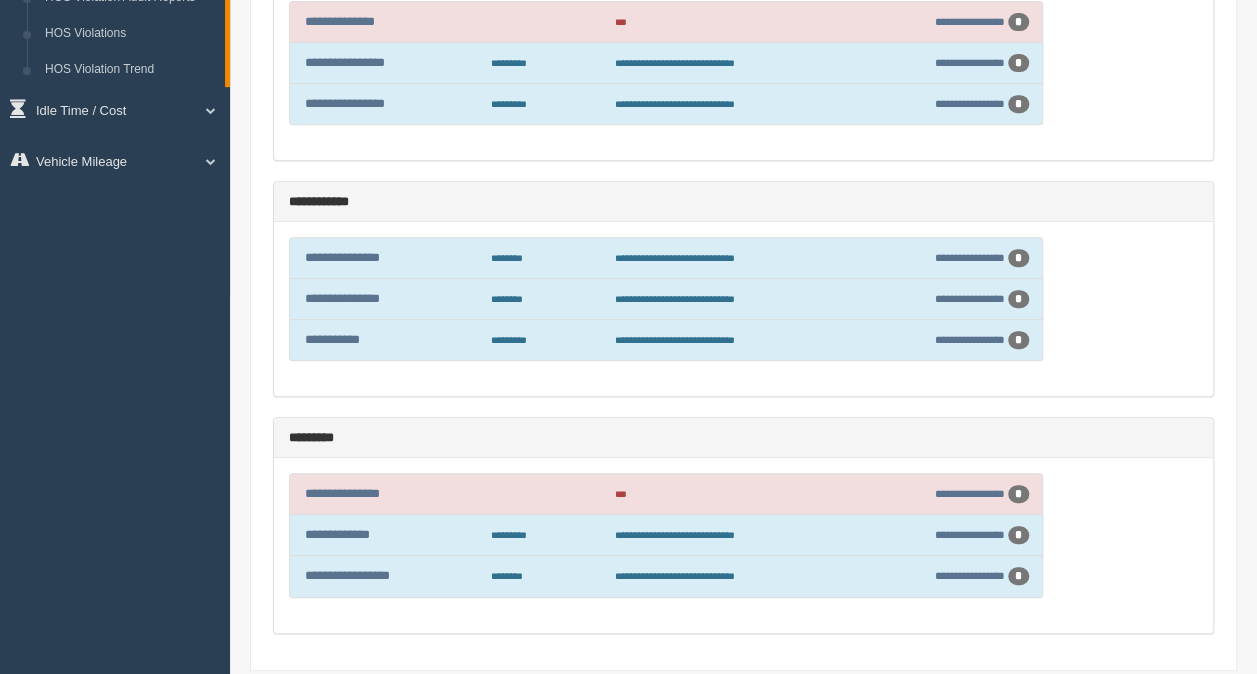 scroll, scrollTop: 347, scrollLeft: 0, axis: vertical 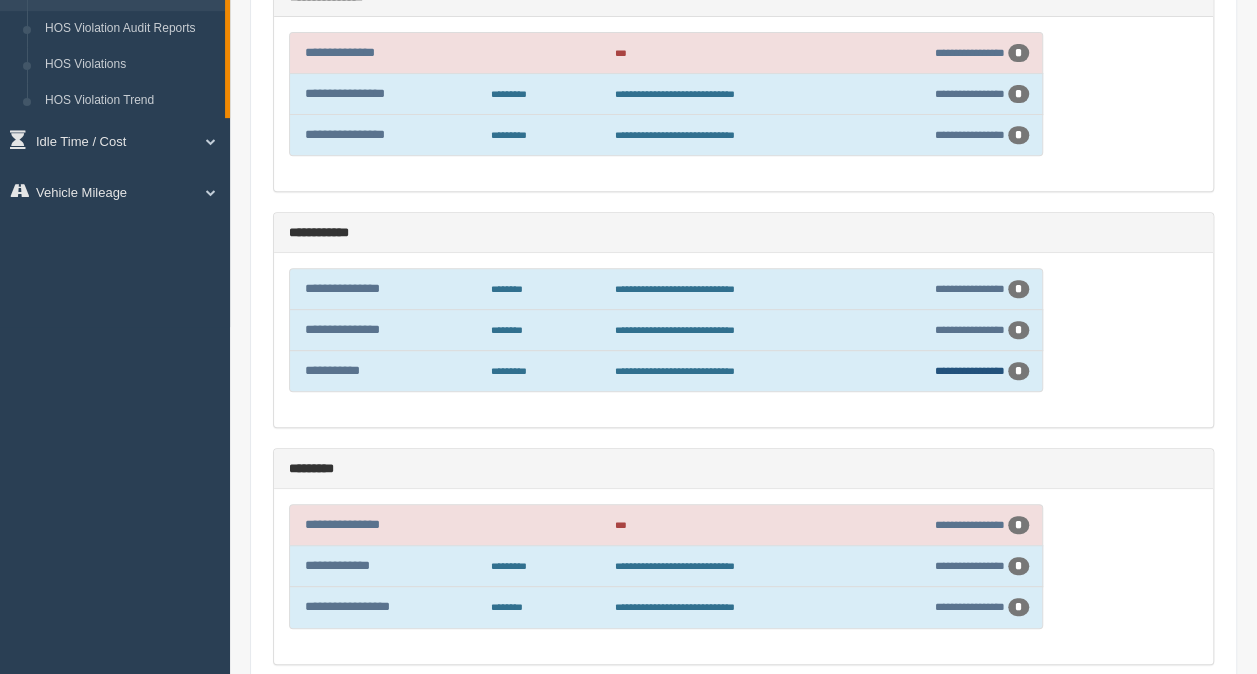 click on "**********" at bounding box center [970, 370] 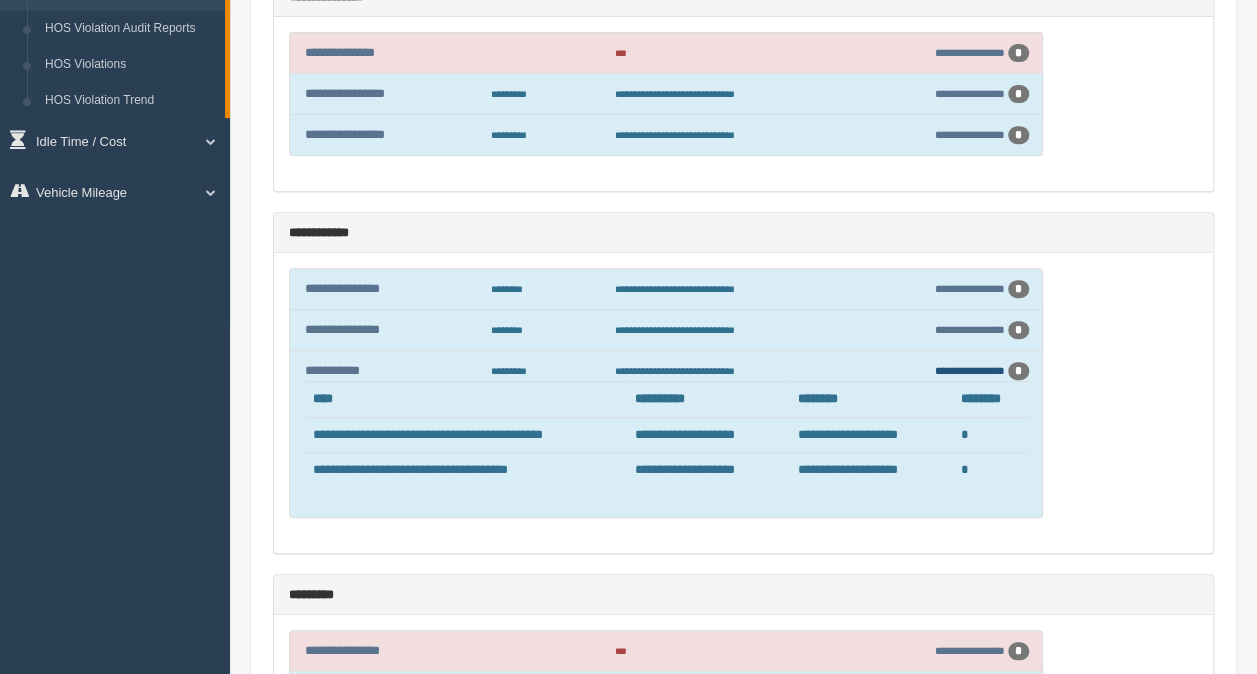click on "**********" at bounding box center [970, 370] 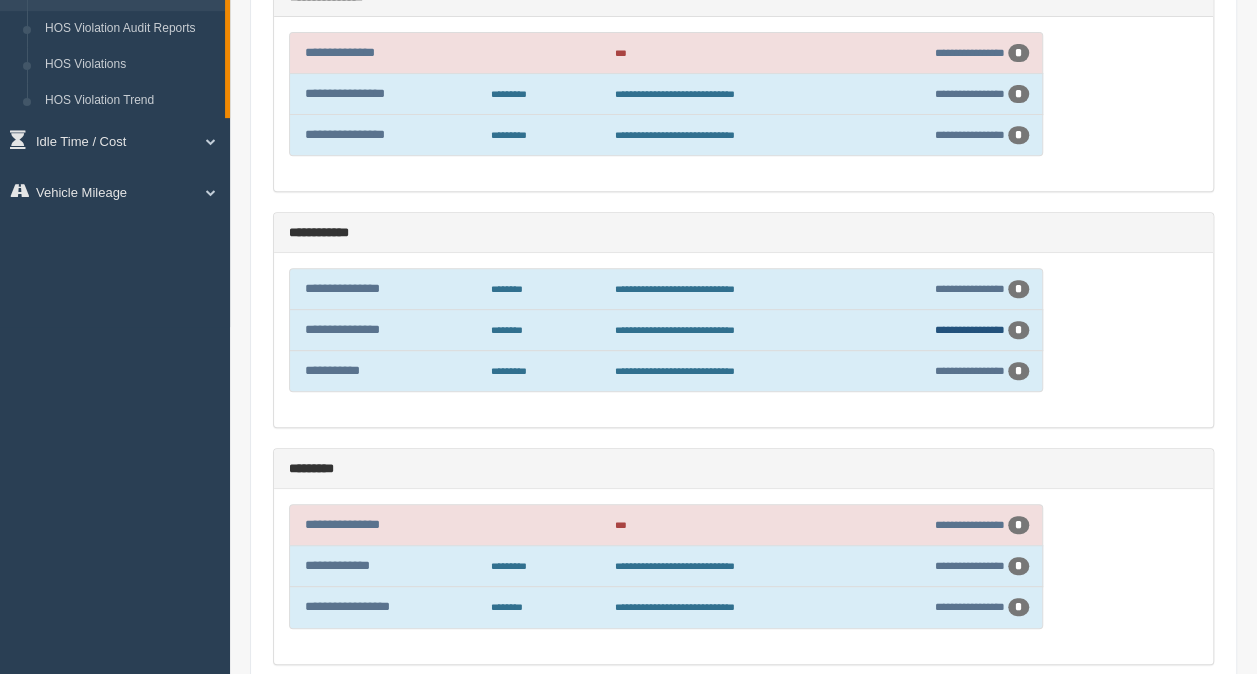 click on "**********" at bounding box center (970, 329) 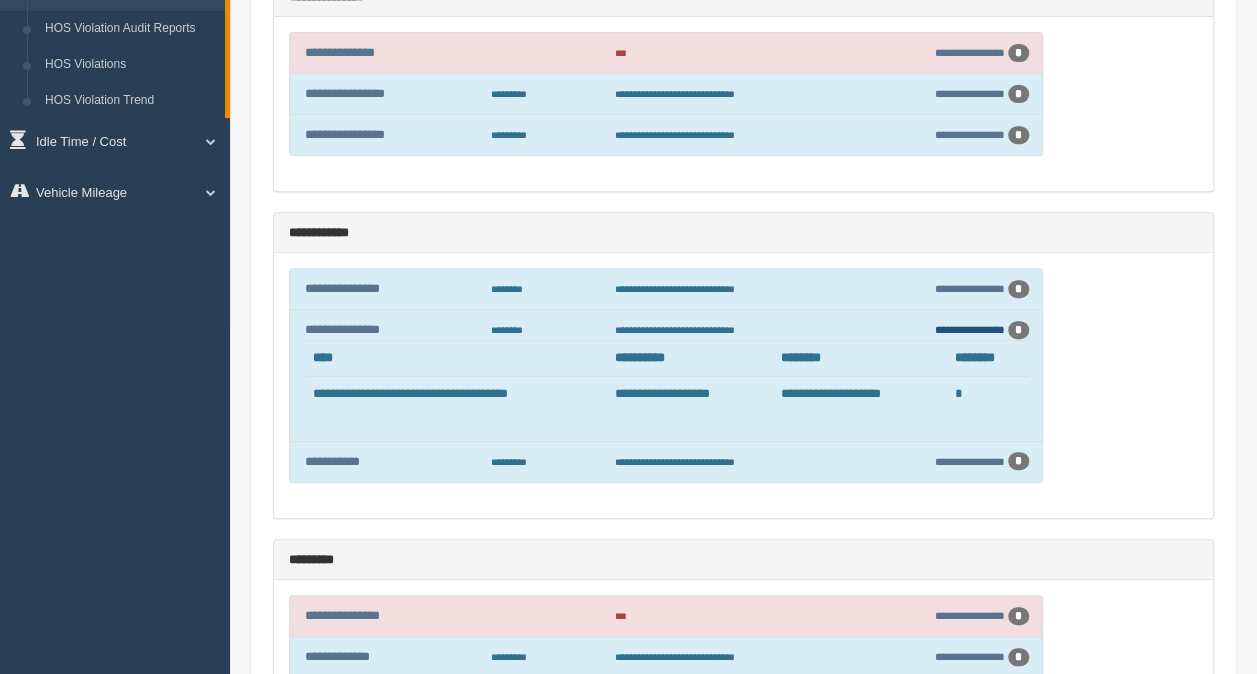 click on "**********" at bounding box center (970, 329) 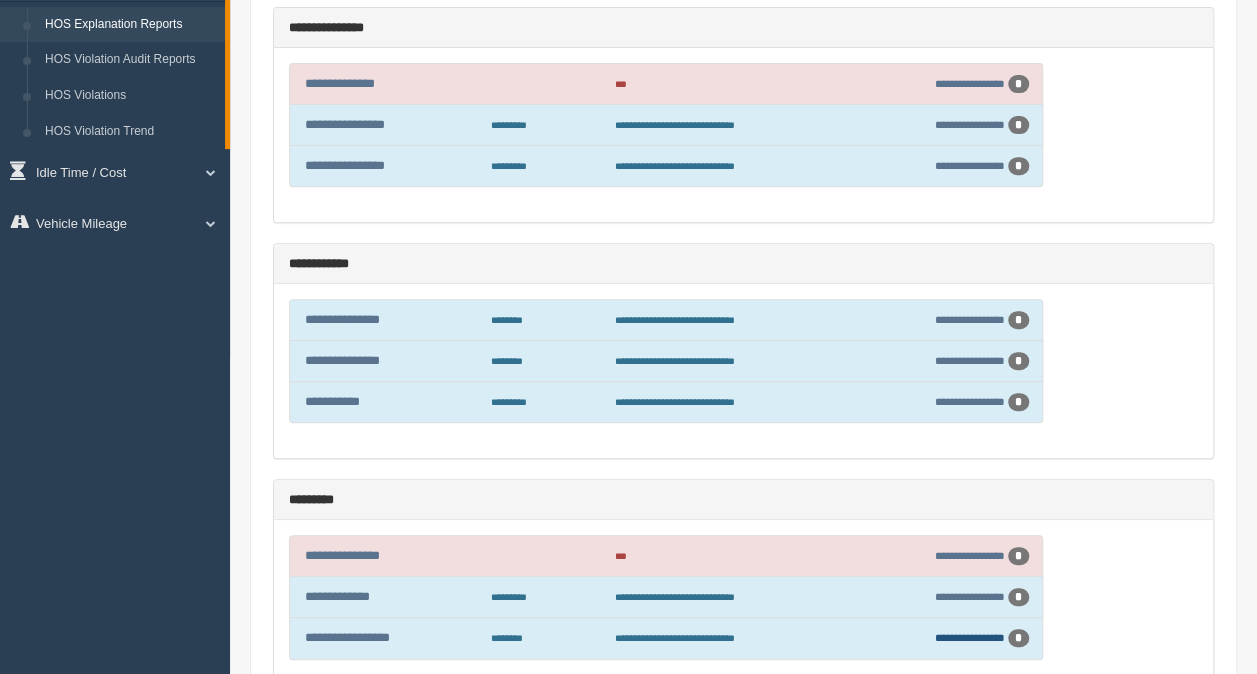 scroll, scrollTop: 347, scrollLeft: 0, axis: vertical 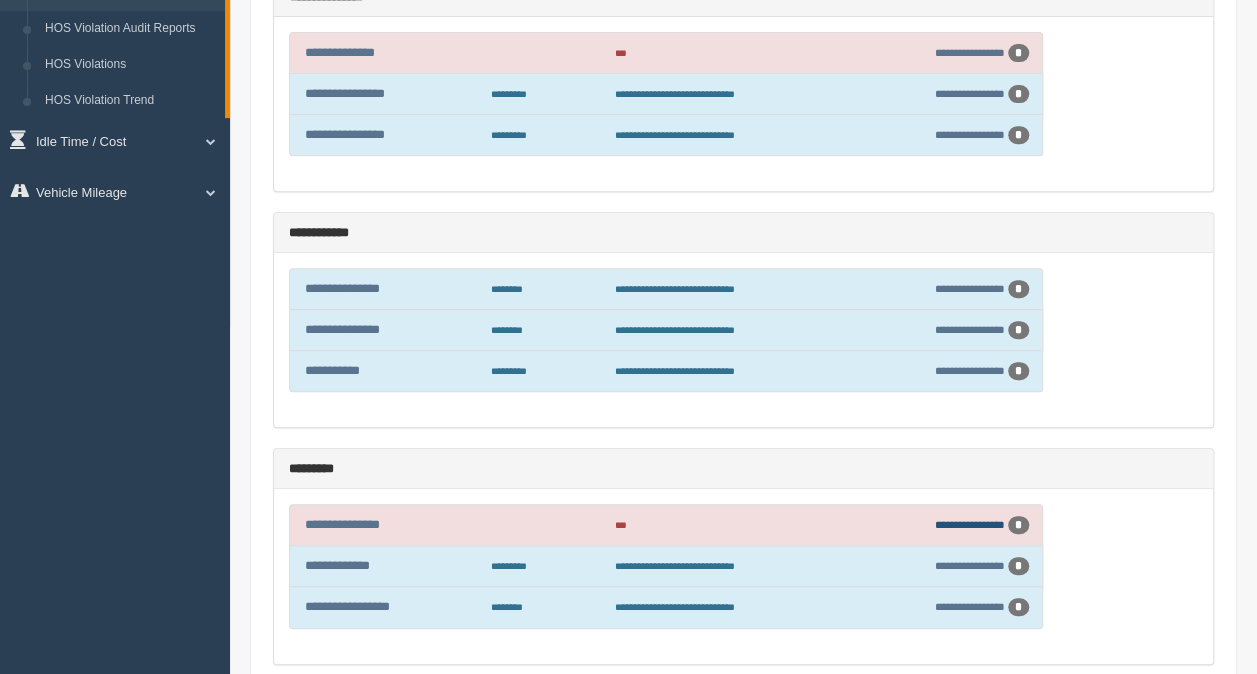 click on "**********" at bounding box center [970, 524] 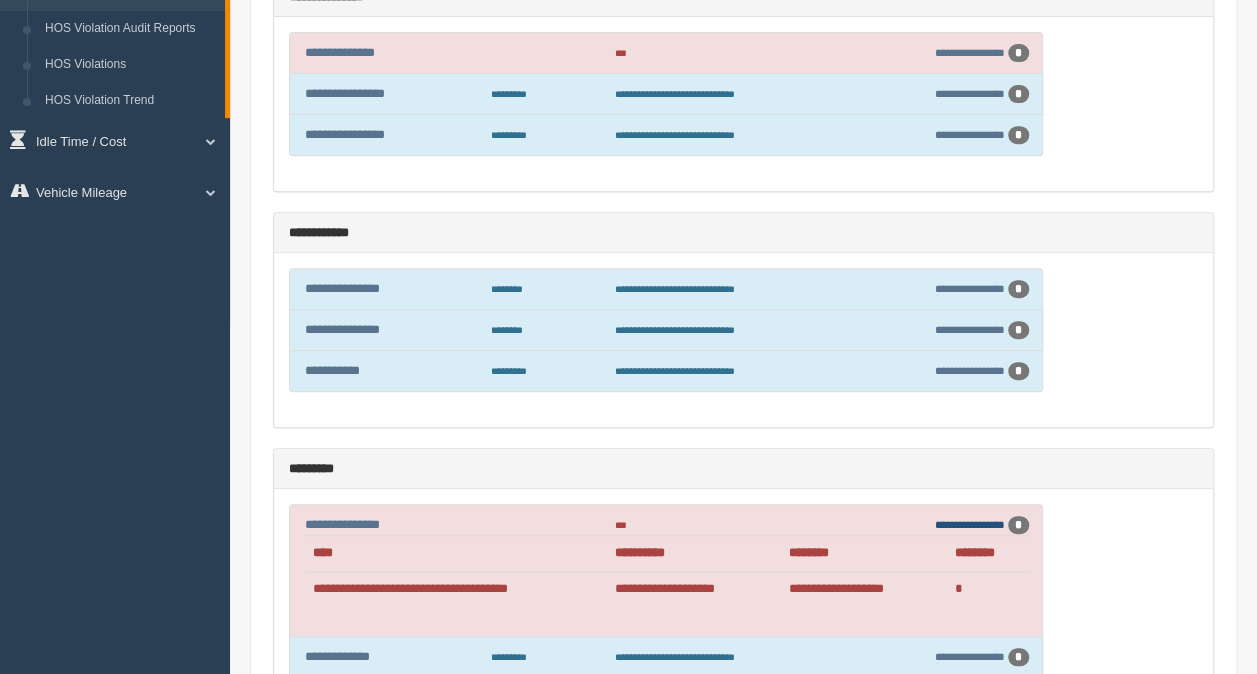 scroll, scrollTop: 447, scrollLeft: 0, axis: vertical 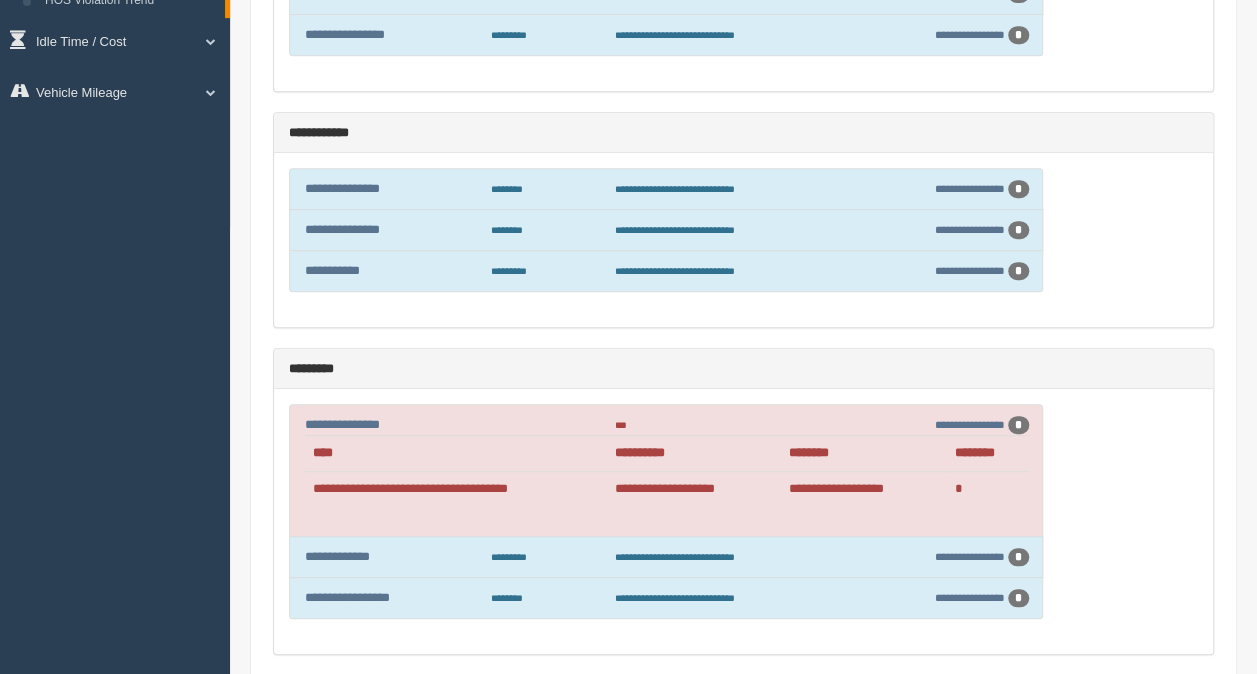 click on "**********" at bounding box center (743, 521) 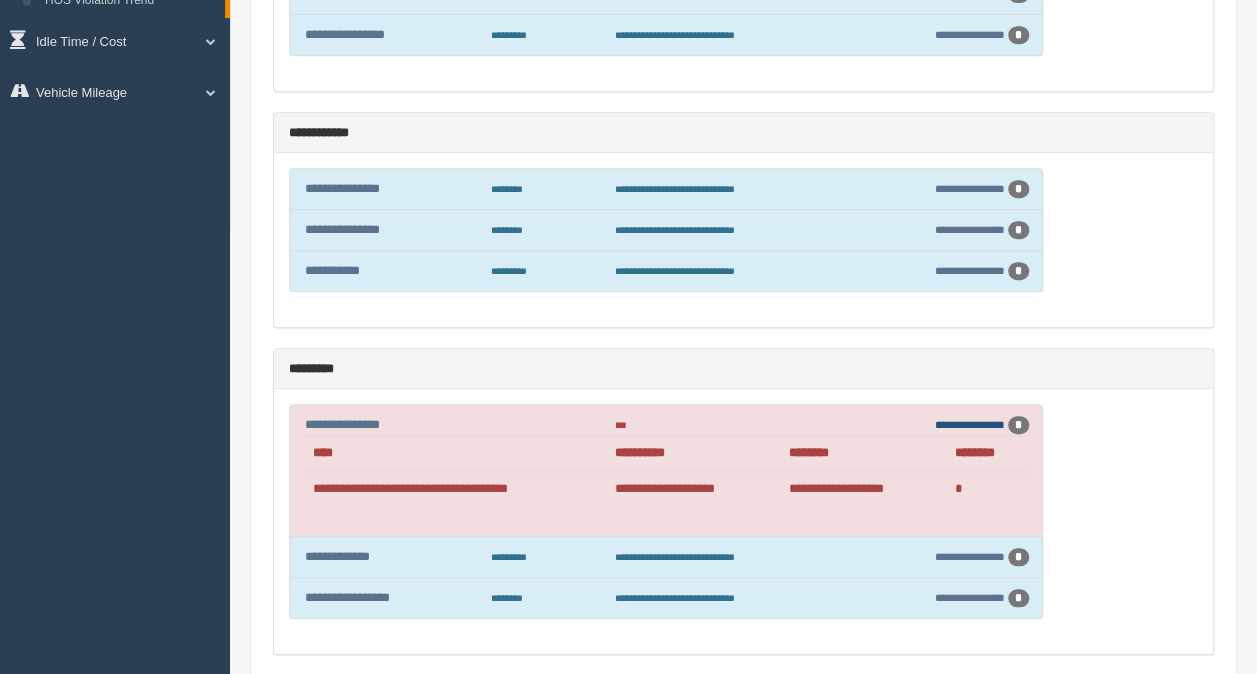click on "**********" at bounding box center (970, 424) 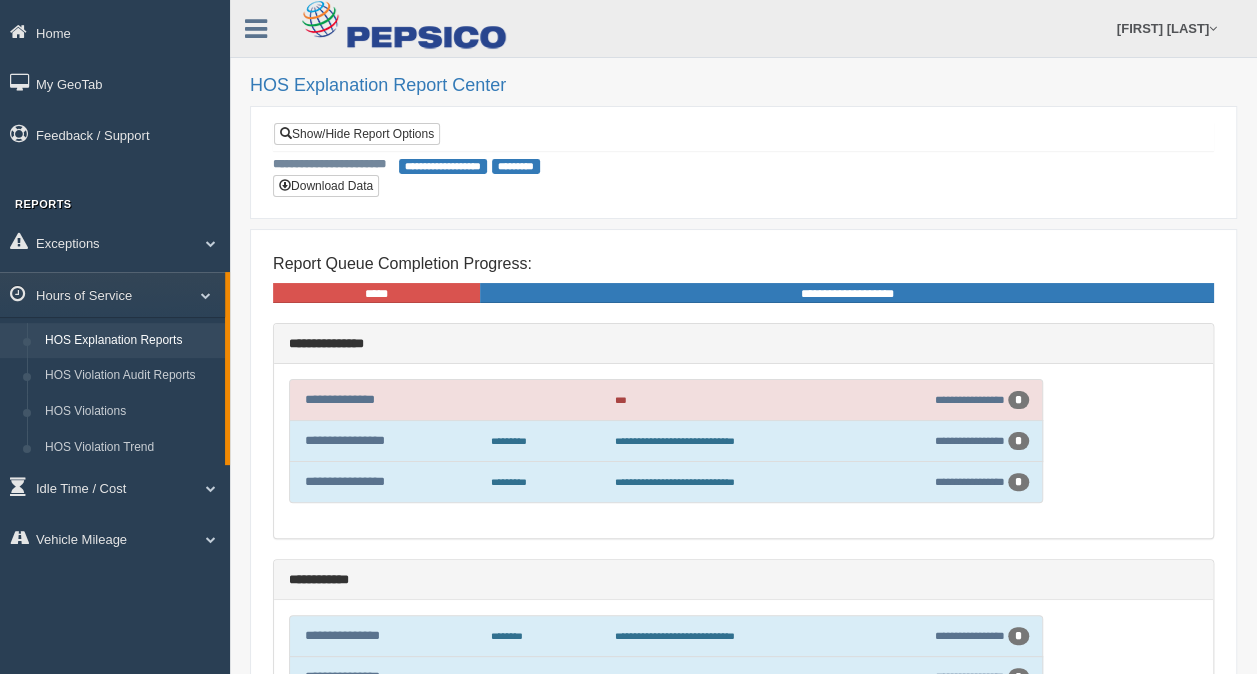 scroll, scrollTop: 0, scrollLeft: 0, axis: both 